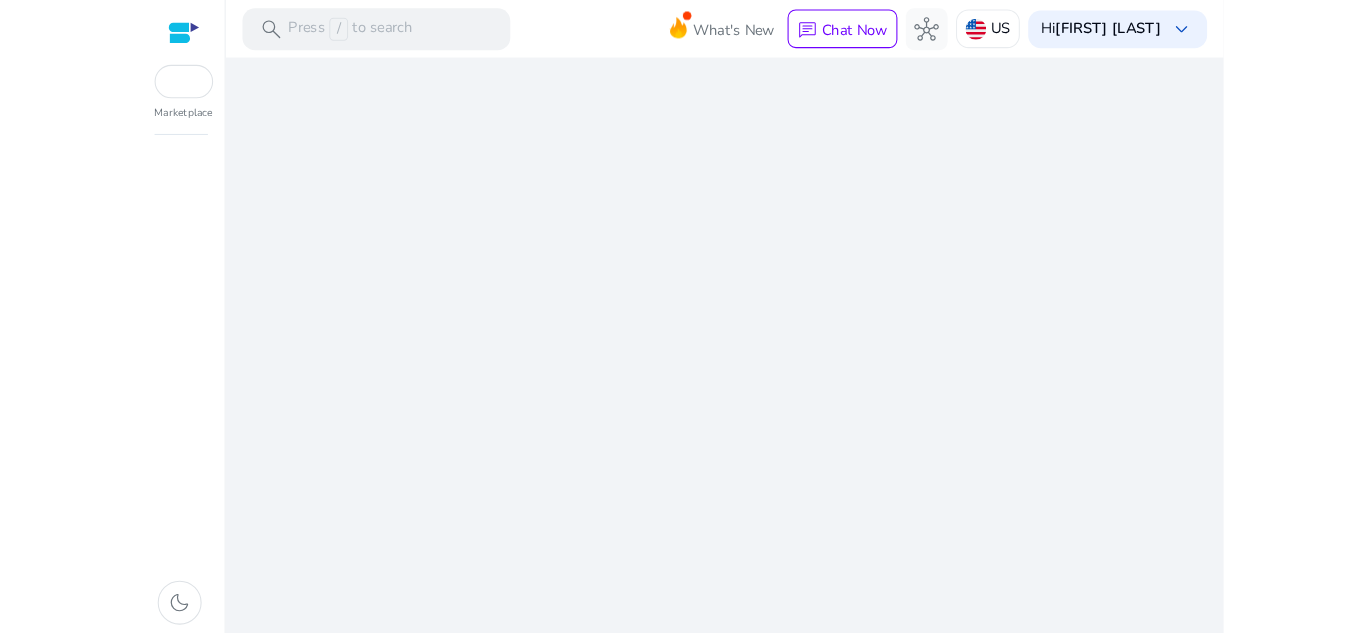 scroll, scrollTop: 0, scrollLeft: 0, axis: both 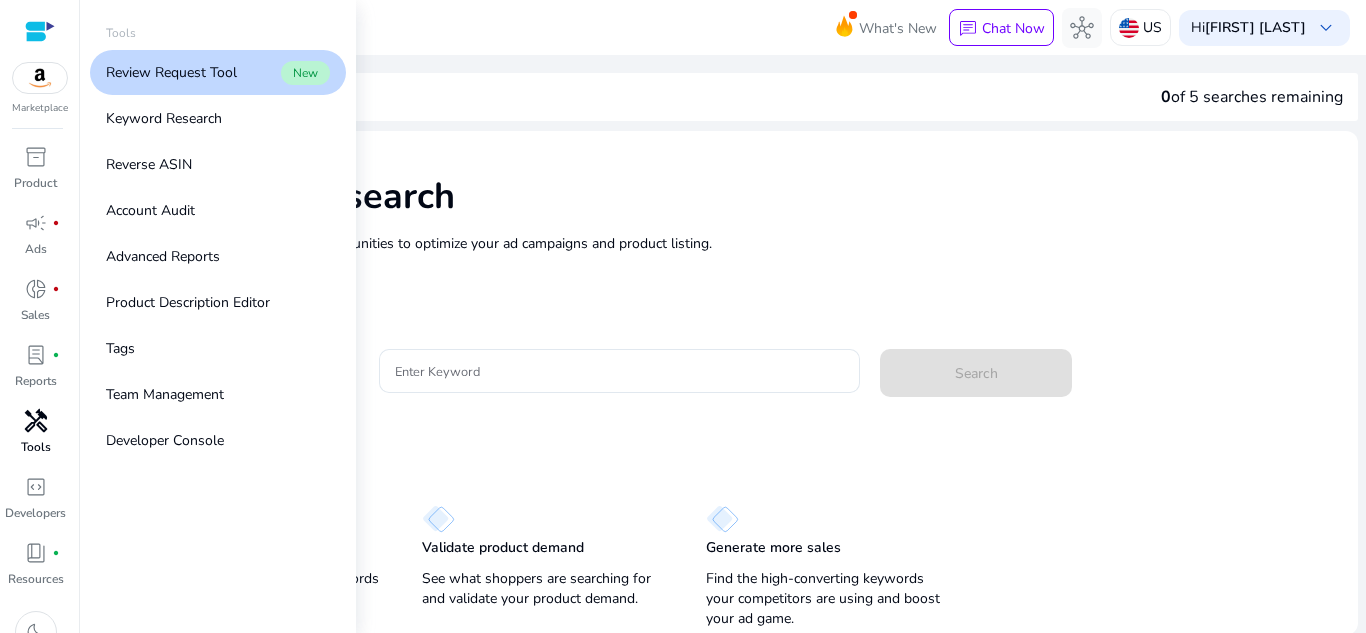 click on "handyman" at bounding box center (36, 421) 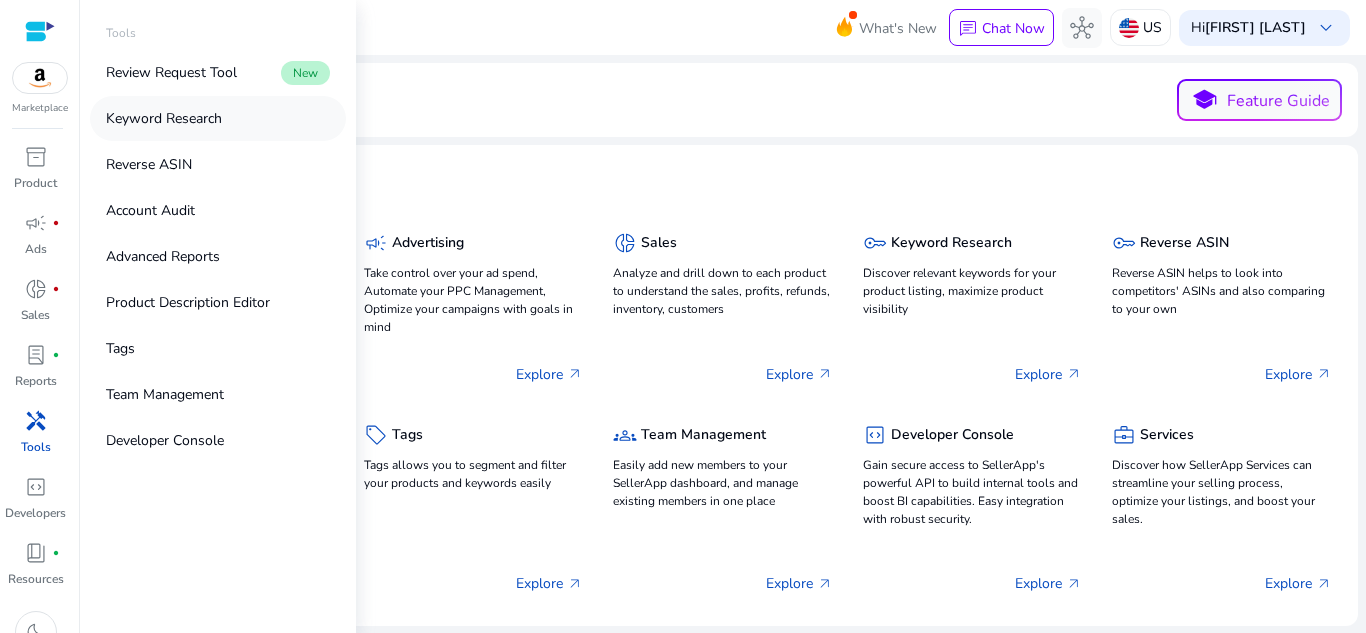 click on "Keyword Research" at bounding box center [218, 118] 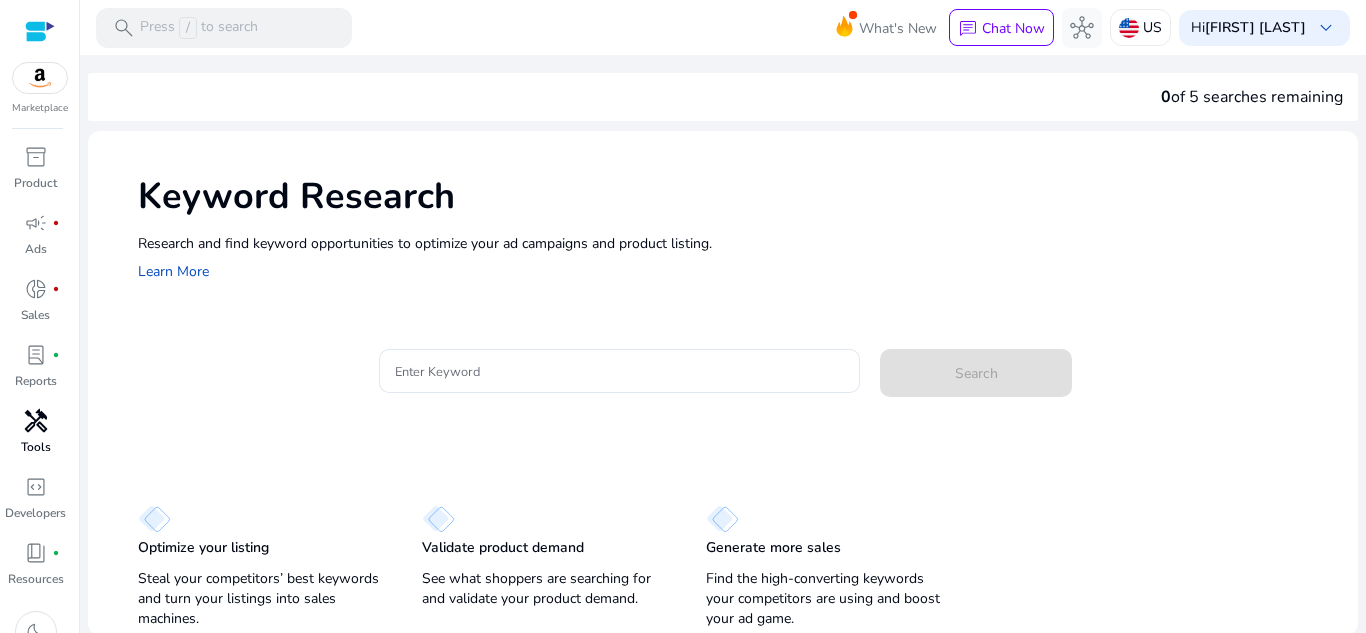 click on "Keyword Research  Research and find keyword opportunities to optimize your ad campaigns and product listing.    Learn More" 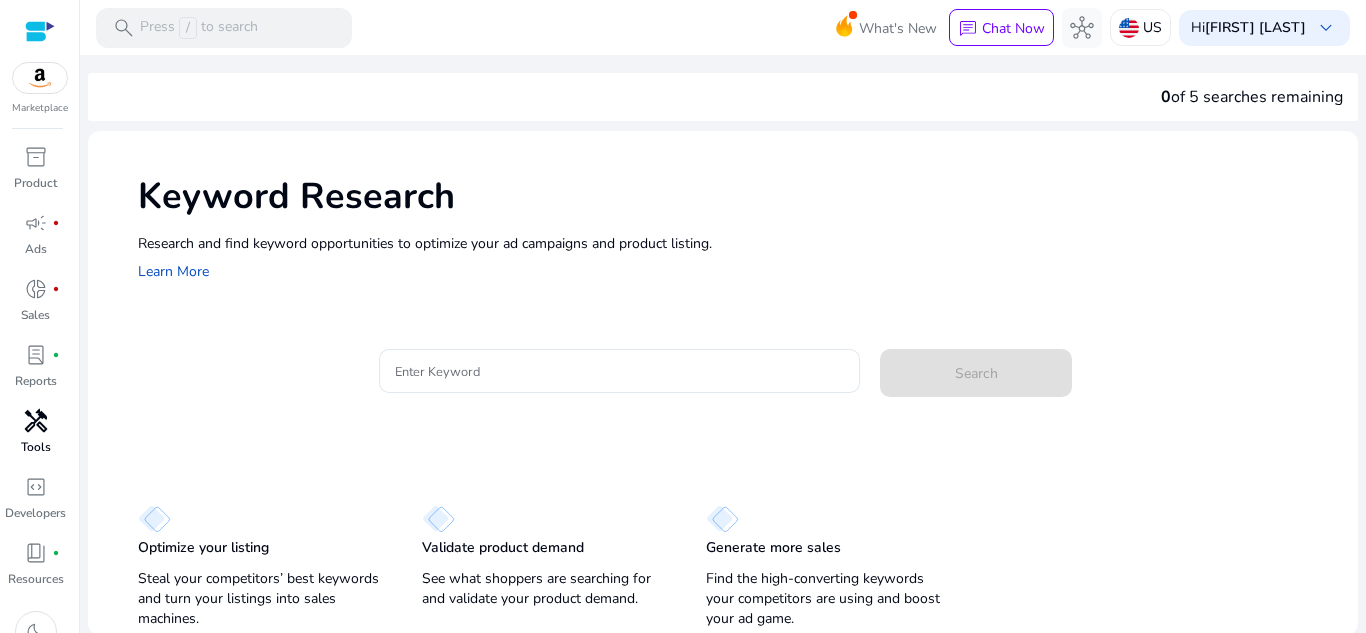 scroll, scrollTop: 0, scrollLeft: 0, axis: both 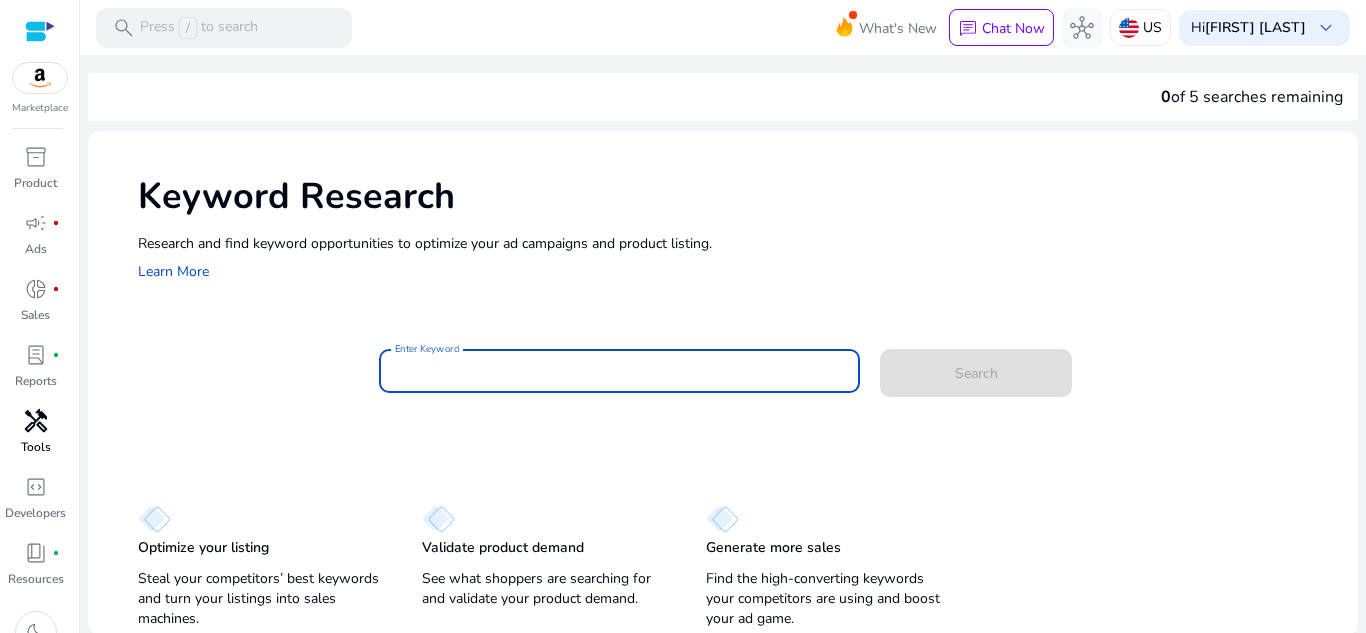 click on "Enter Keyword" at bounding box center [620, 371] 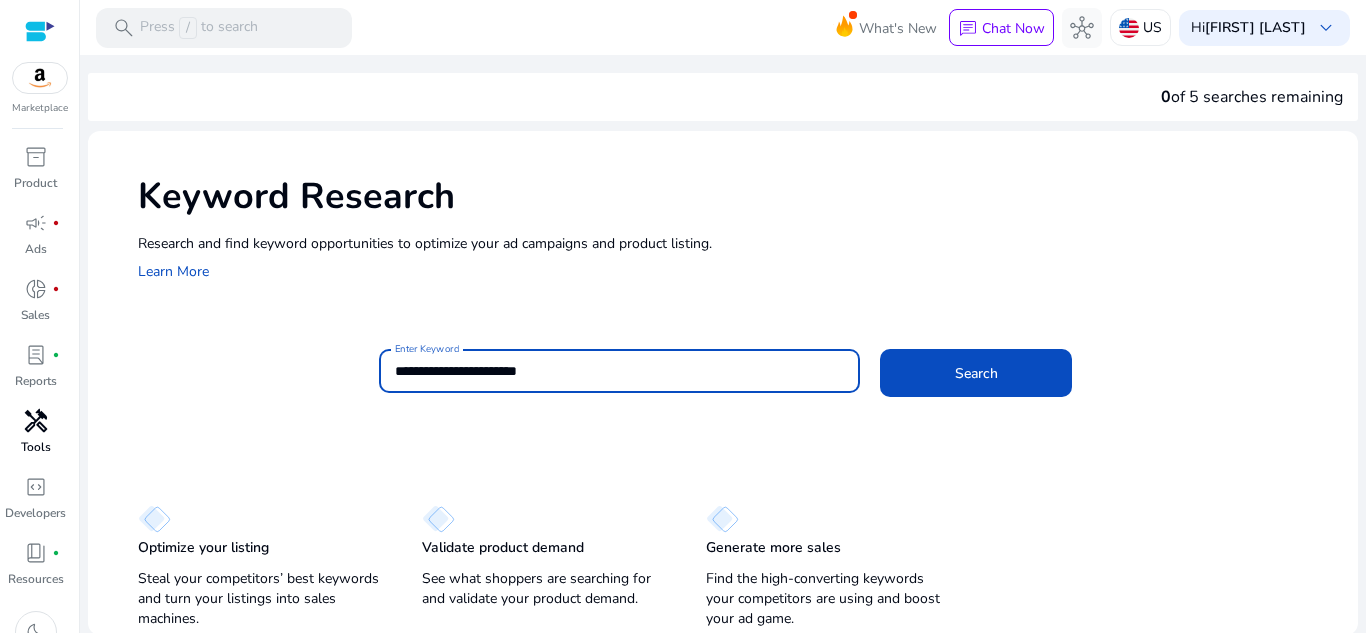 click on "Search" 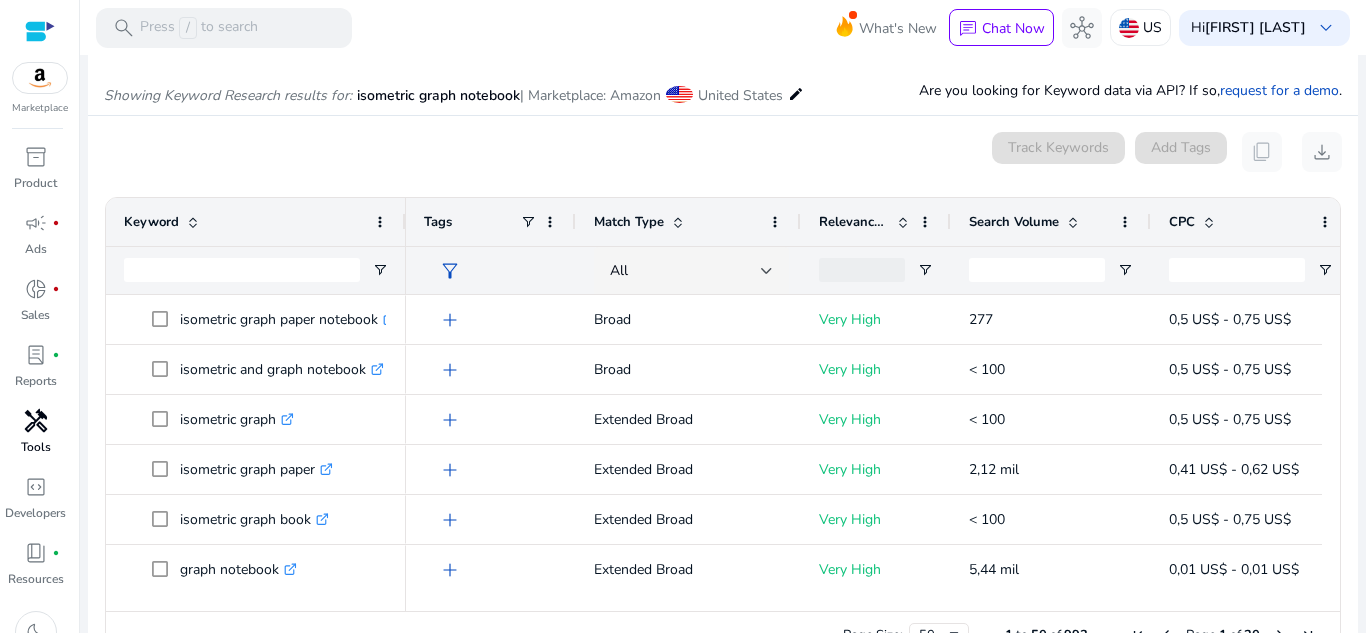 scroll, scrollTop: 214, scrollLeft: 0, axis: vertical 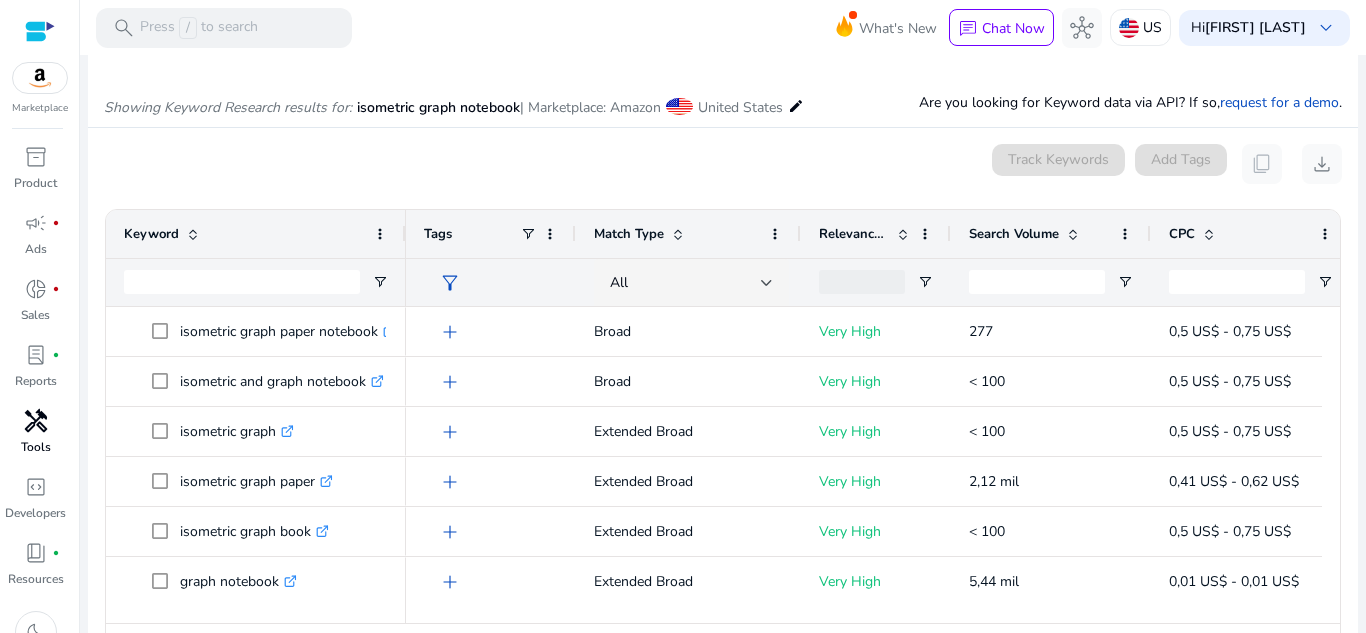drag, startPoint x: 738, startPoint y: 623, endPoint x: 824, endPoint y: 616, distance: 86.28442 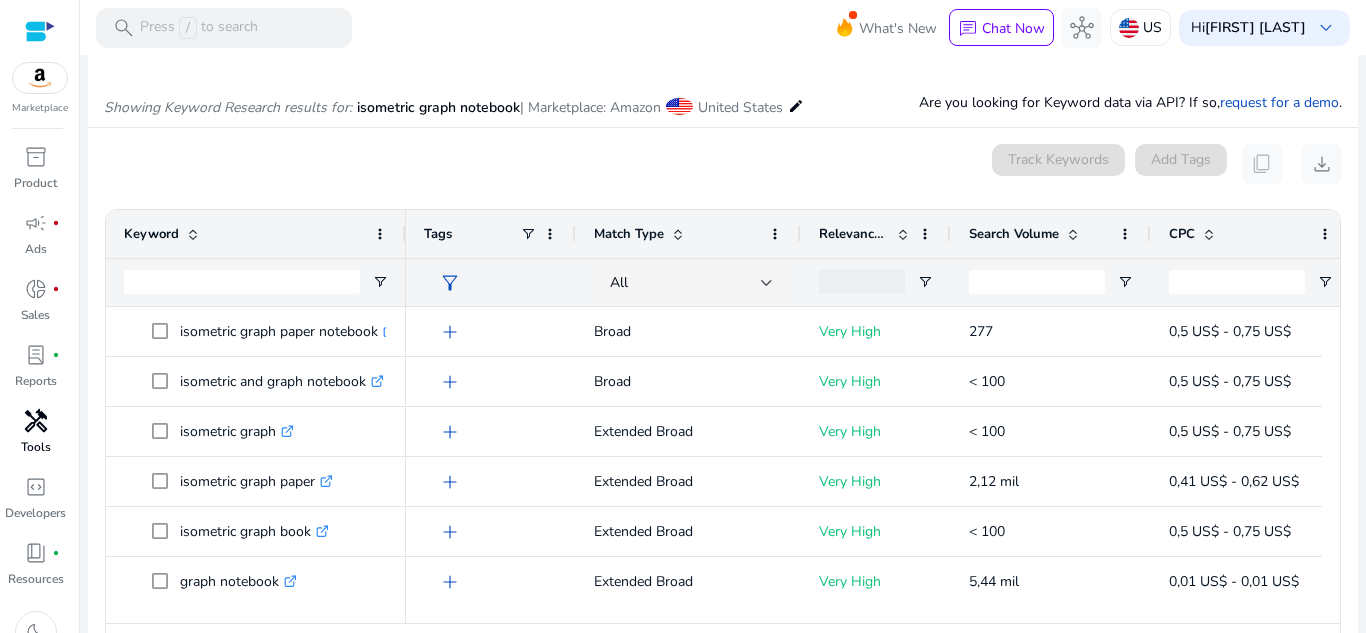 scroll, scrollTop: 0, scrollLeft: 111, axis: horizontal 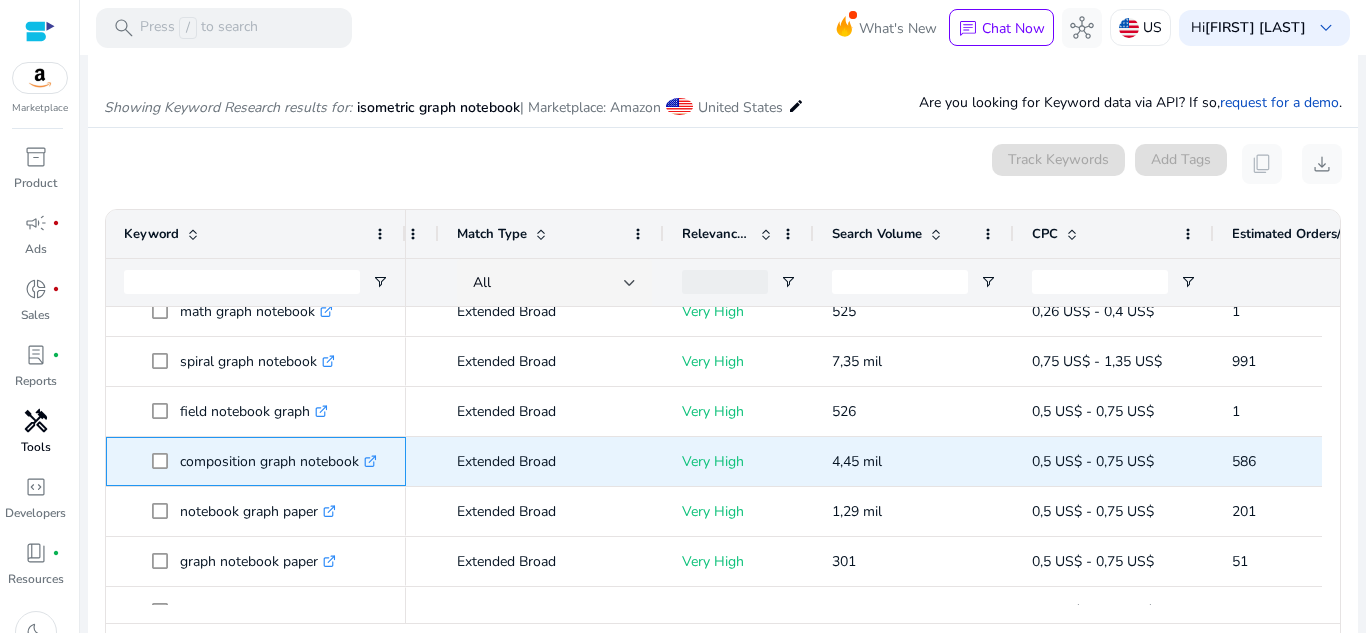 click on ".st0{fill:#2c8af8}" 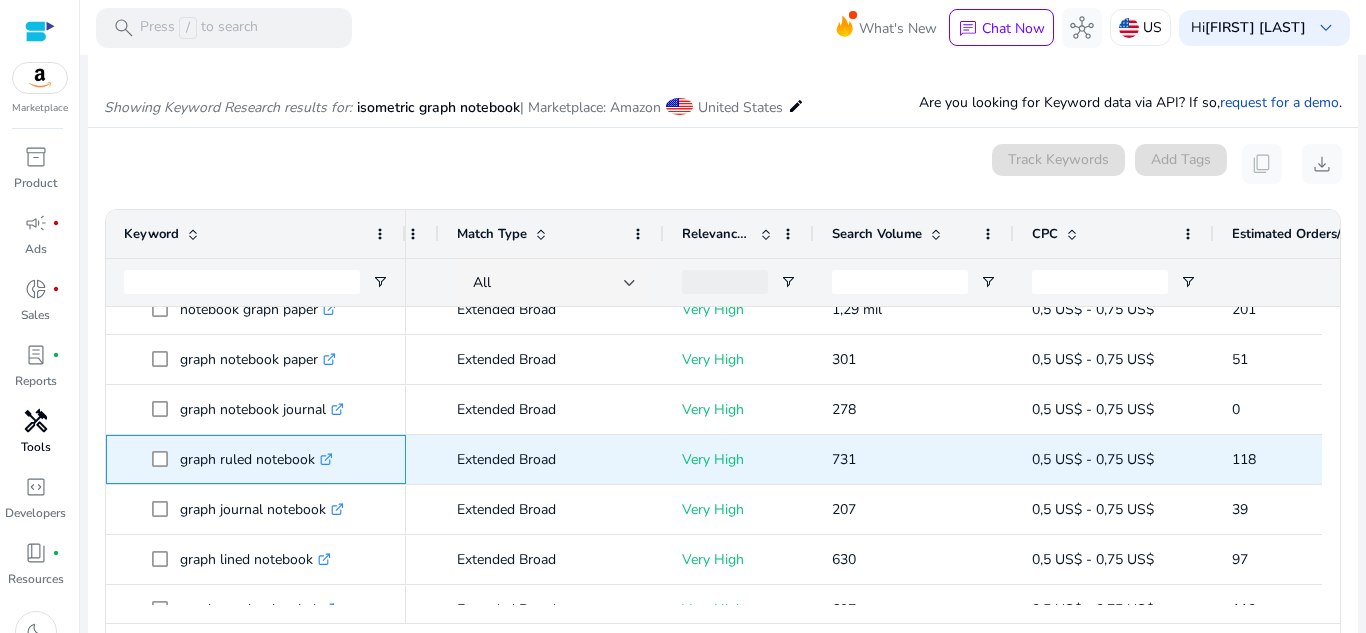 click 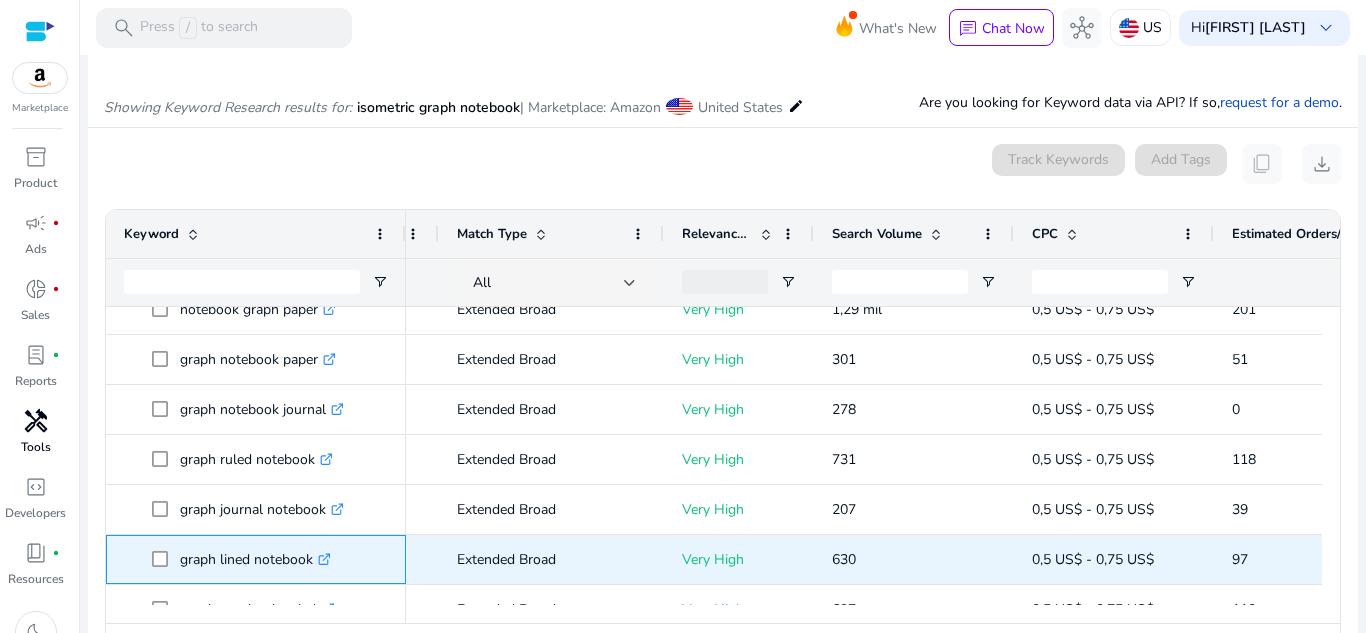click 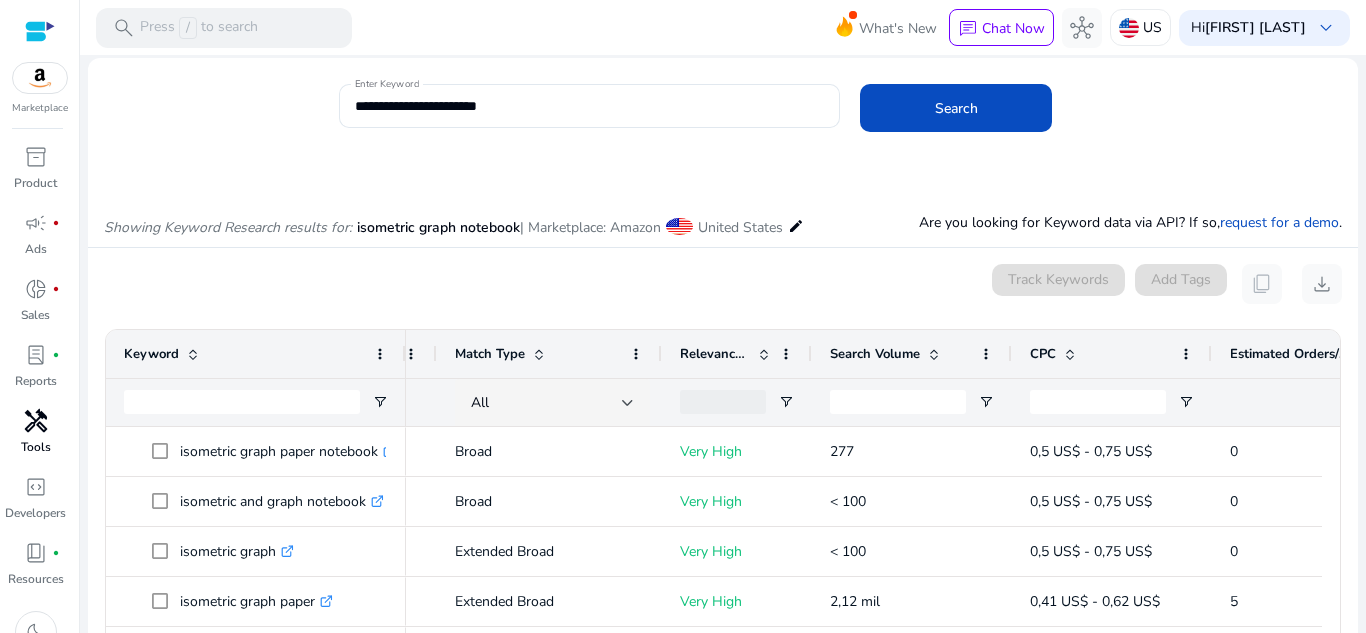 click on "Keyword" at bounding box center (245, 354) 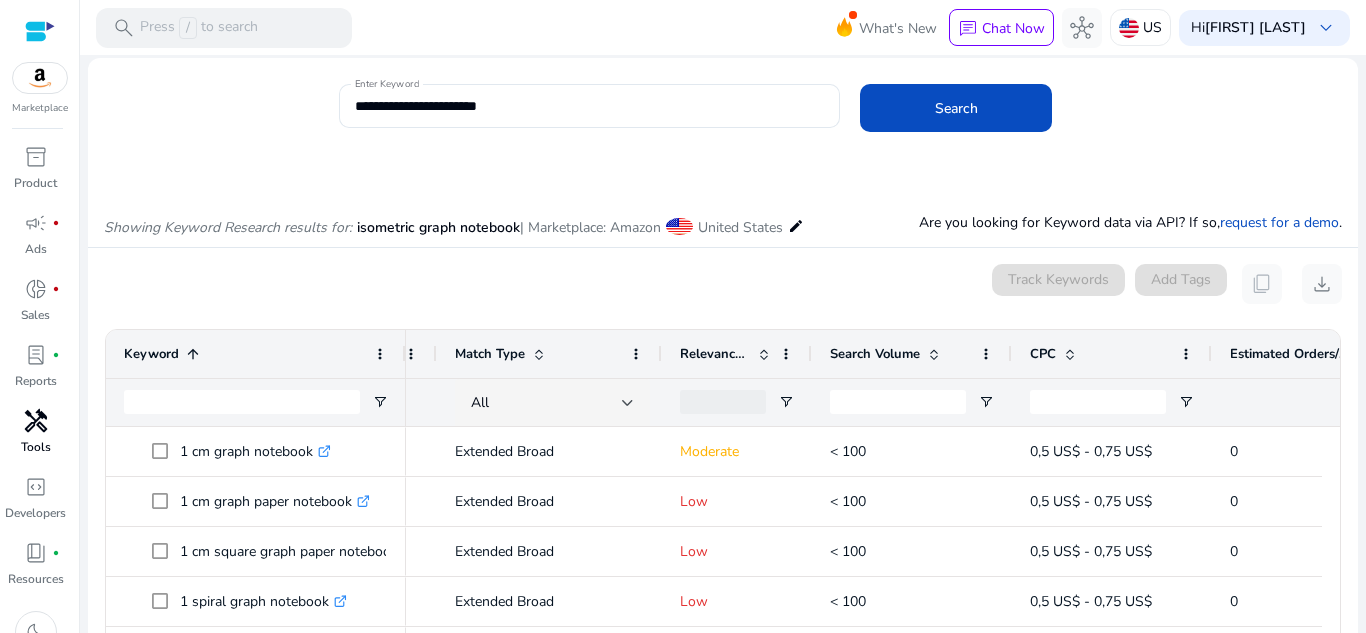 click on "Keyword
1" at bounding box center (245, 354) 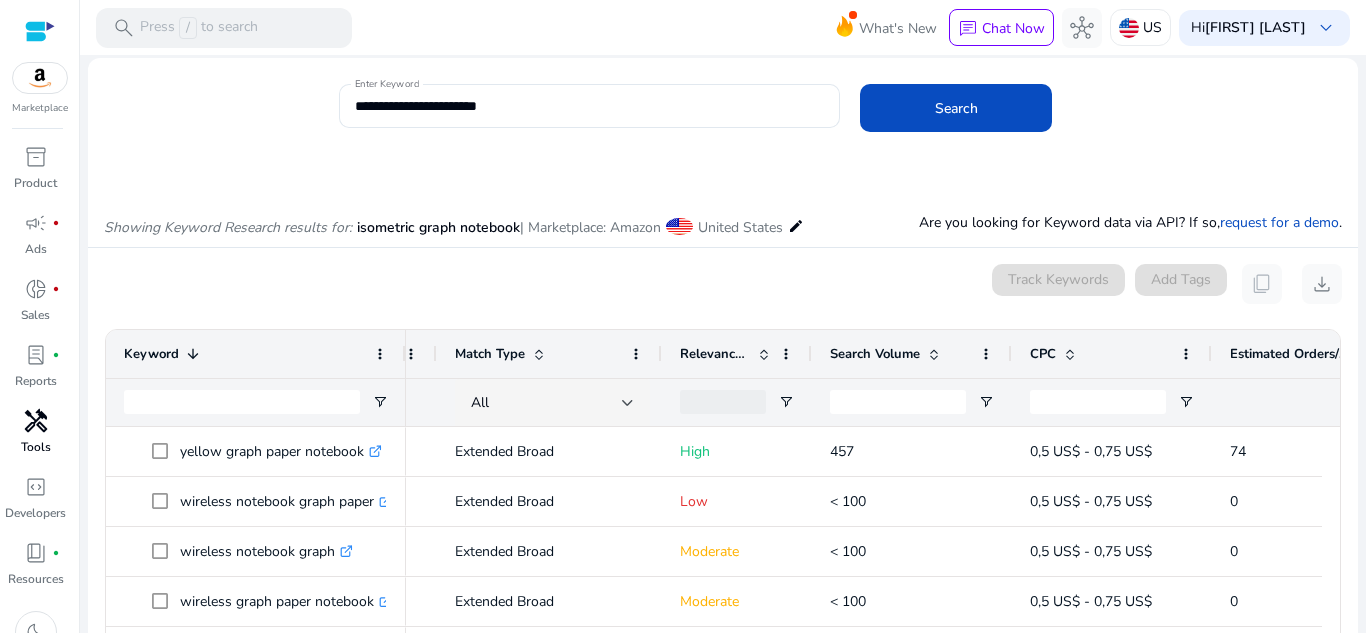 click on "Keyword
1" at bounding box center (245, 354) 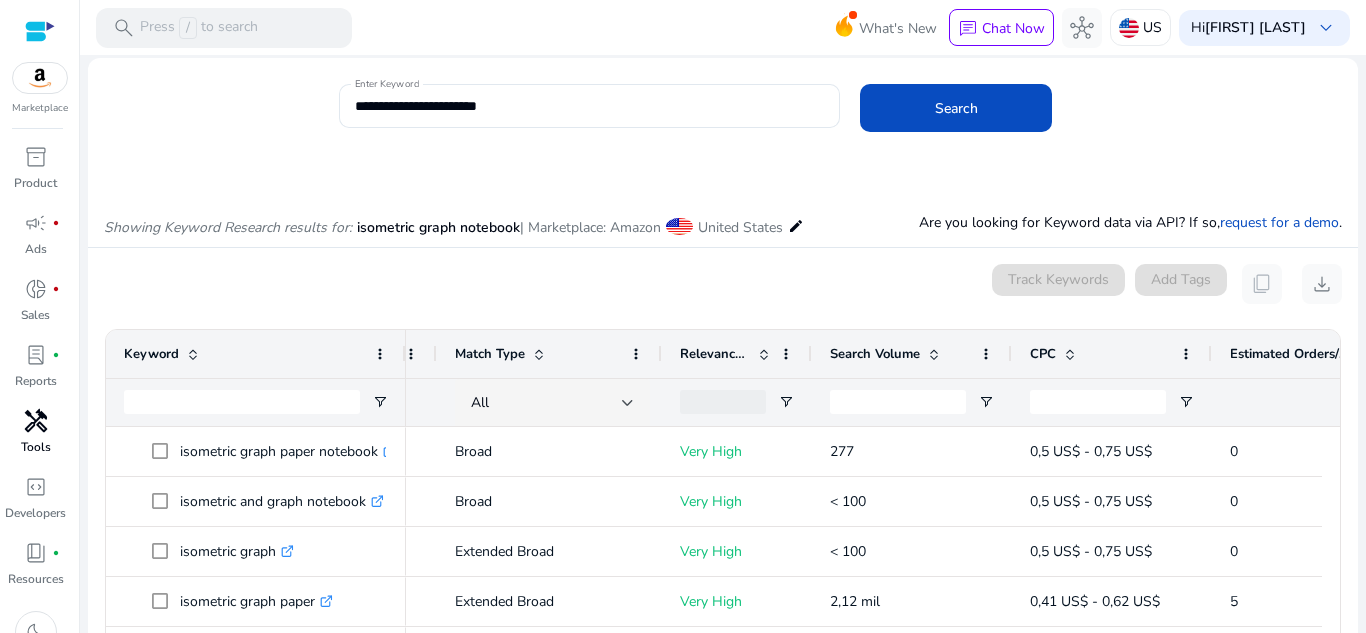 click on "Search Volume" at bounding box center (875, 354) 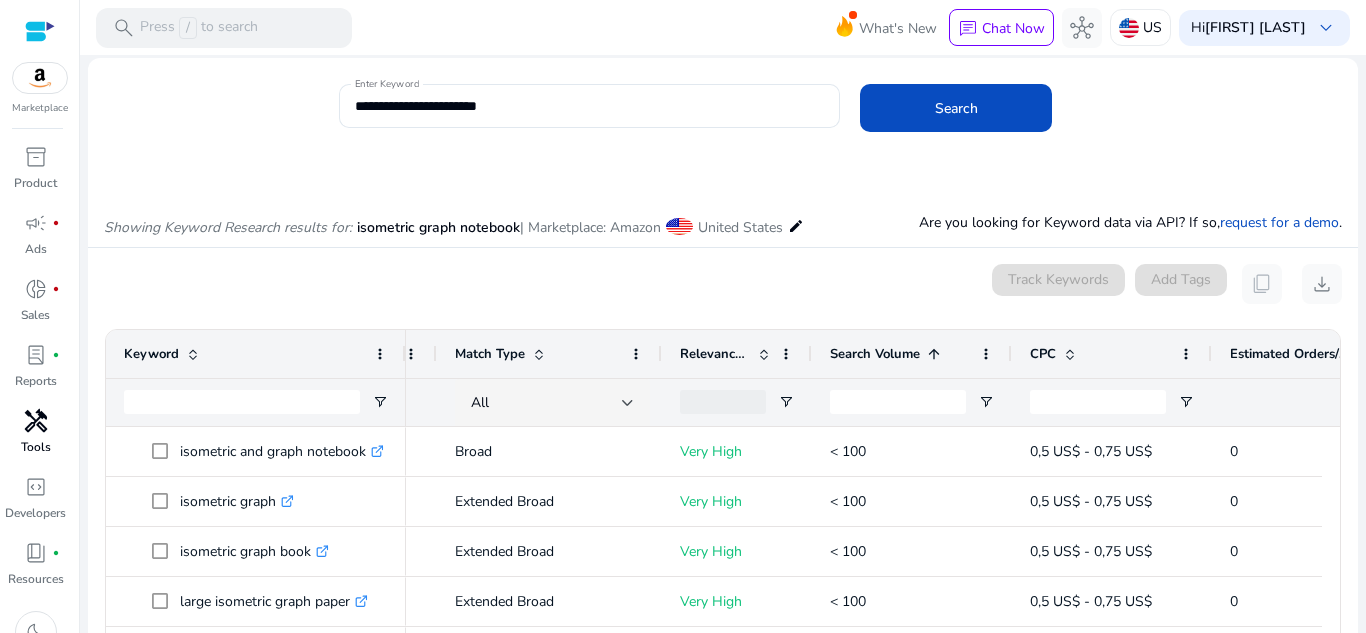 click on "Search Volume" at bounding box center [875, 354] 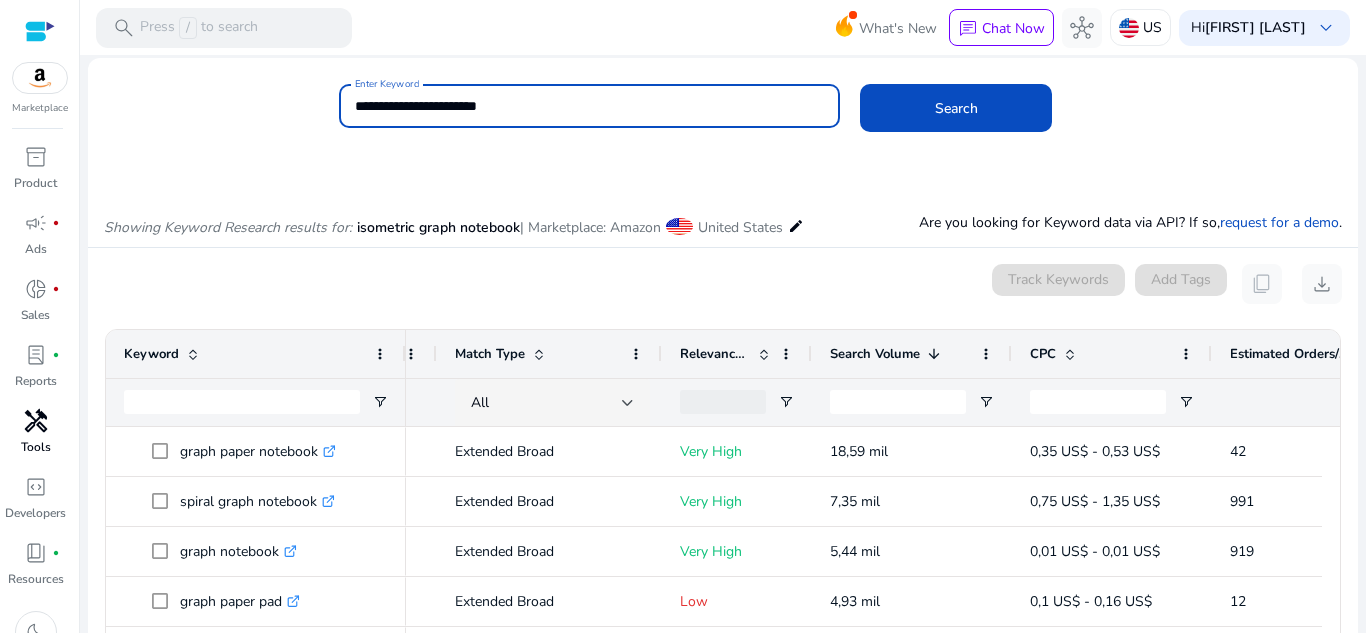 click on "**********" at bounding box center [590, 106] 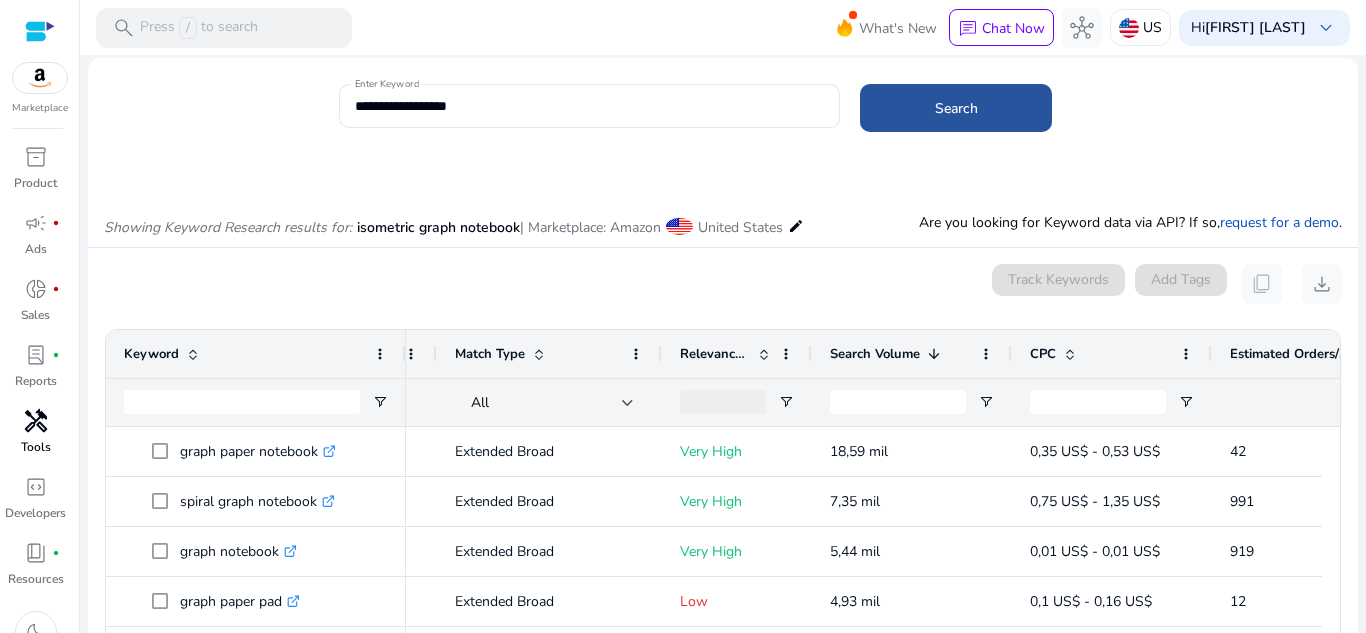 click 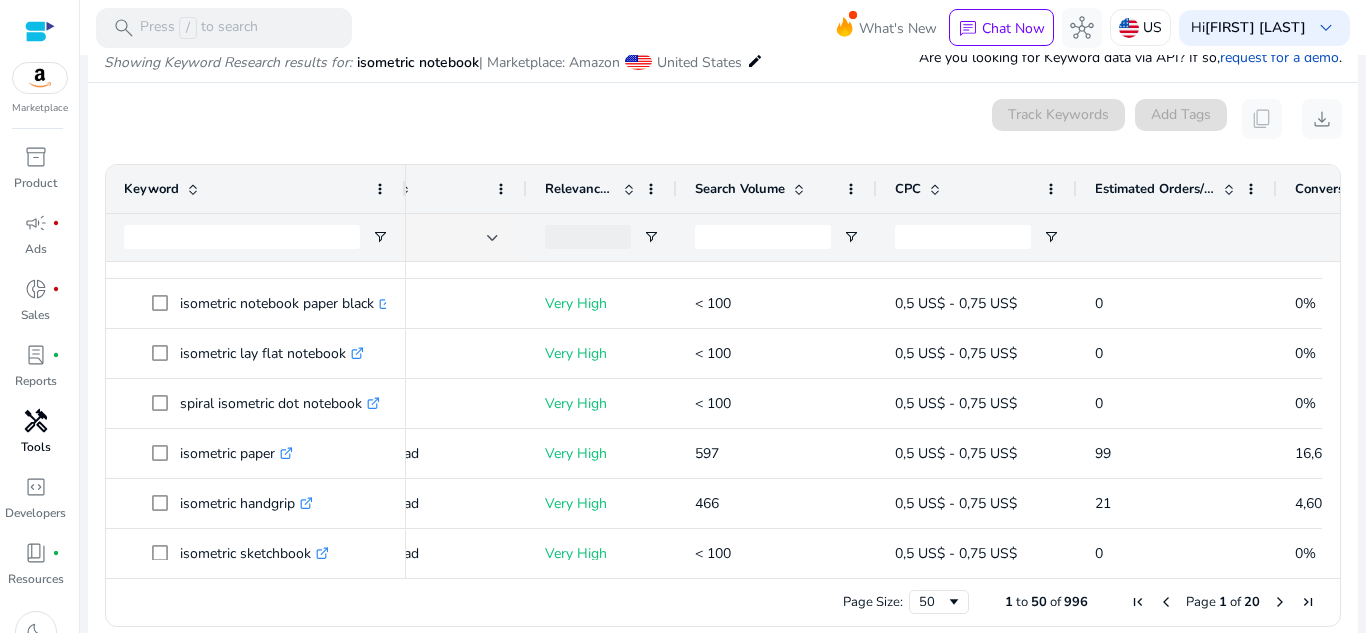 drag, startPoint x: 1323, startPoint y: 375, endPoint x: 1328, endPoint y: 273, distance: 102.122475 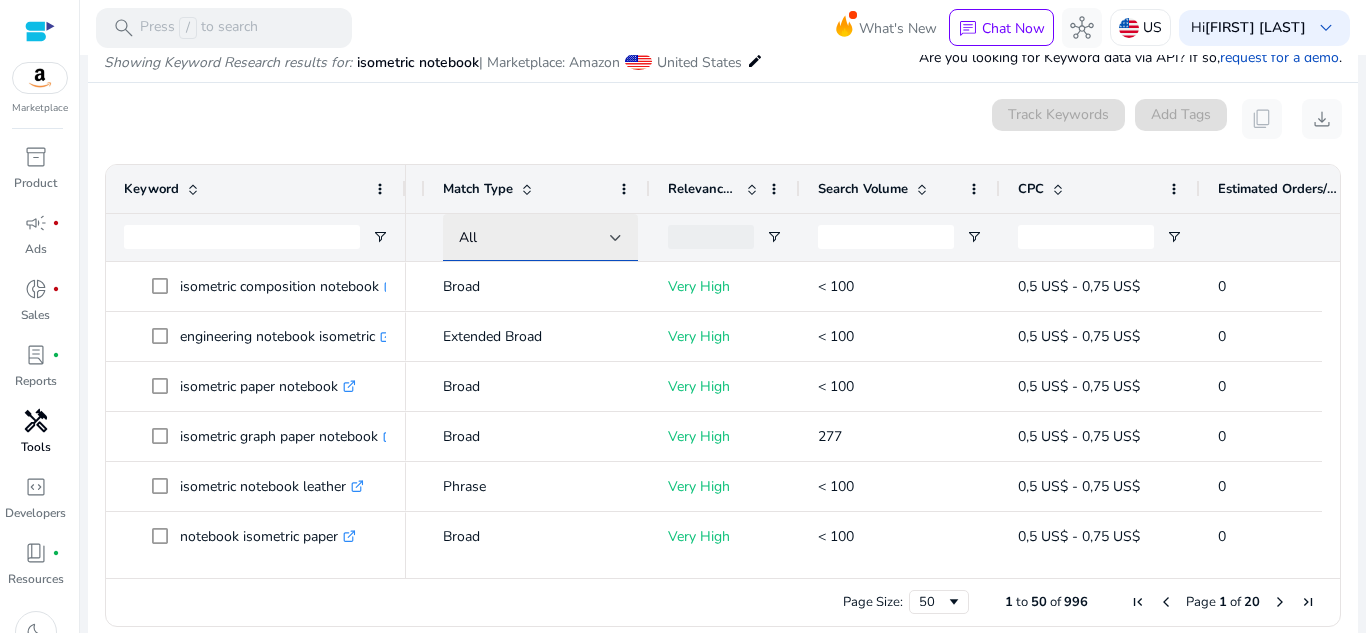click at bounding box center [616, 238] 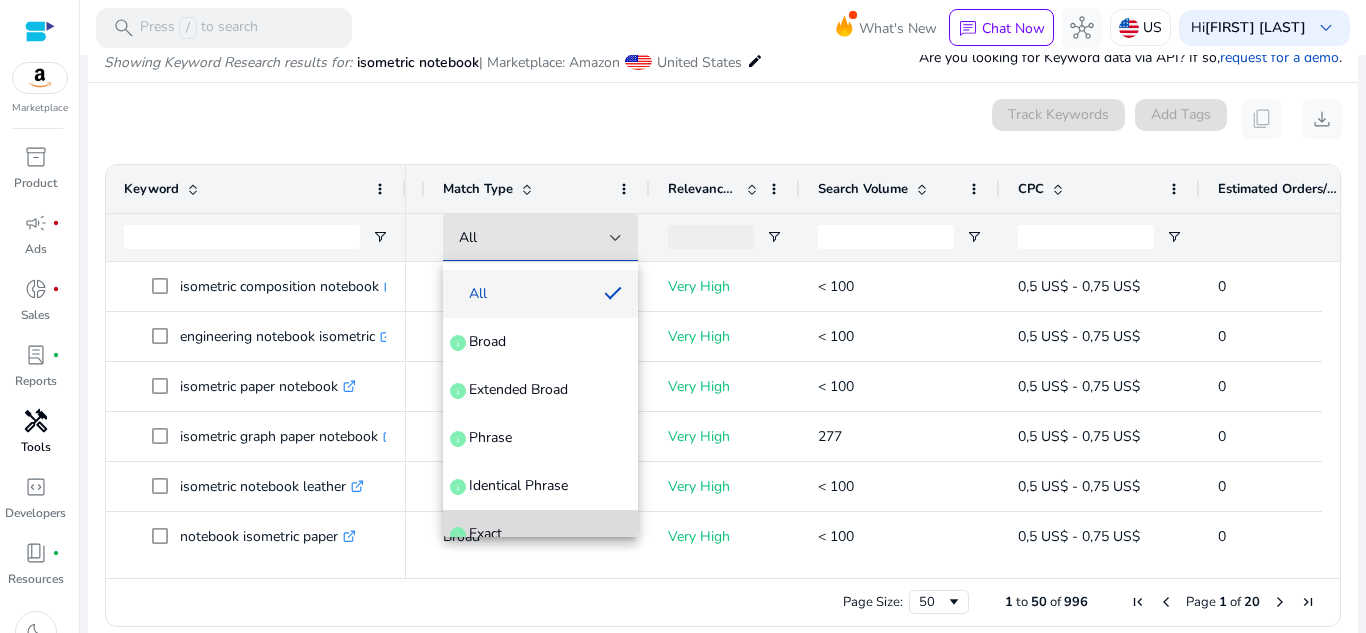 click on "Exact  info" at bounding box center [540, 534] 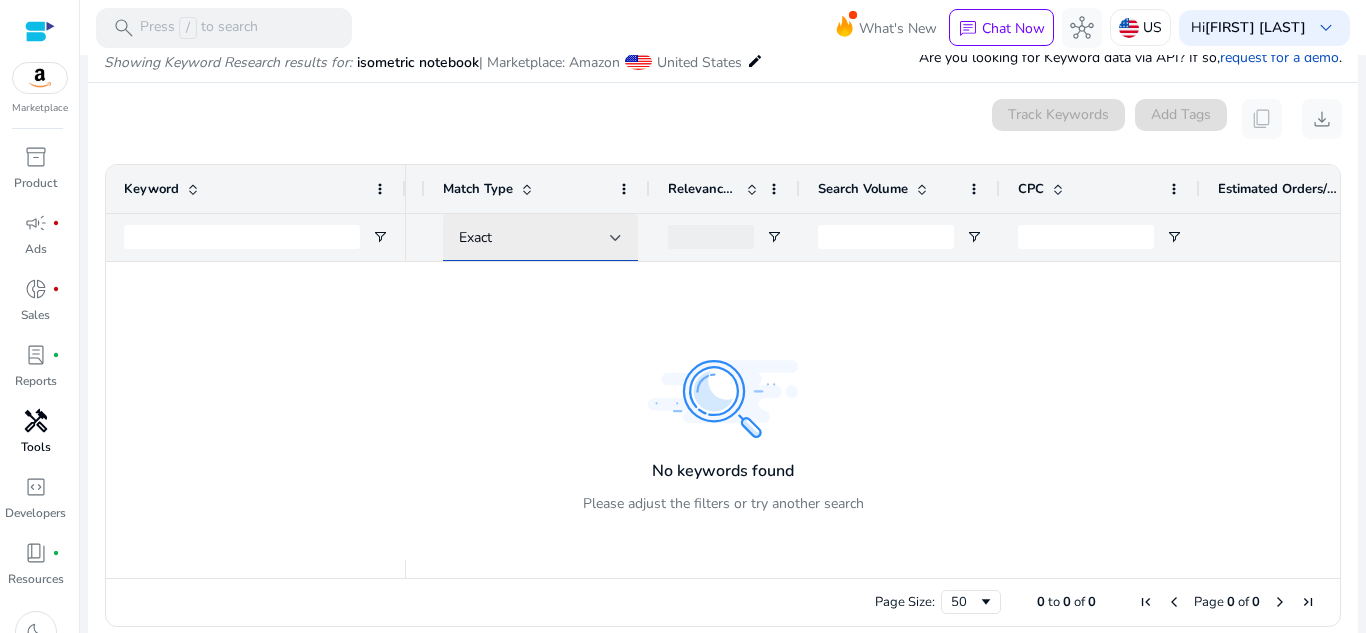 click at bounding box center [616, 238] 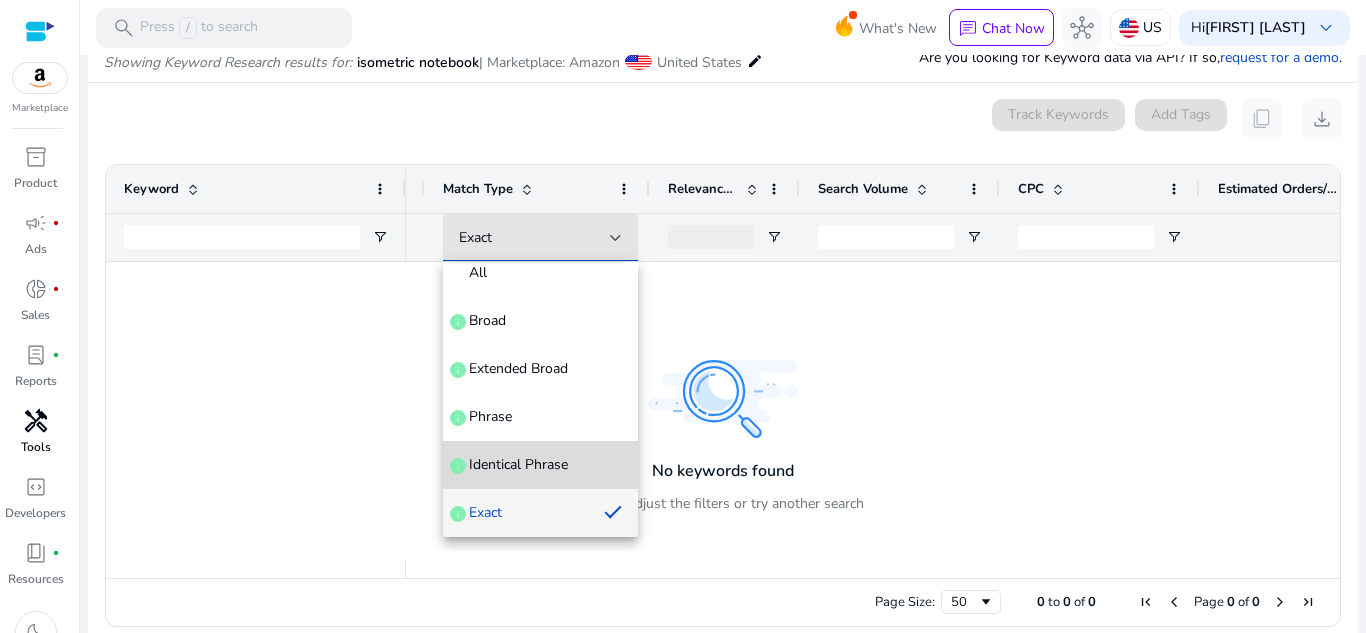 click on "Identical Phrase  info" at bounding box center [540, 465] 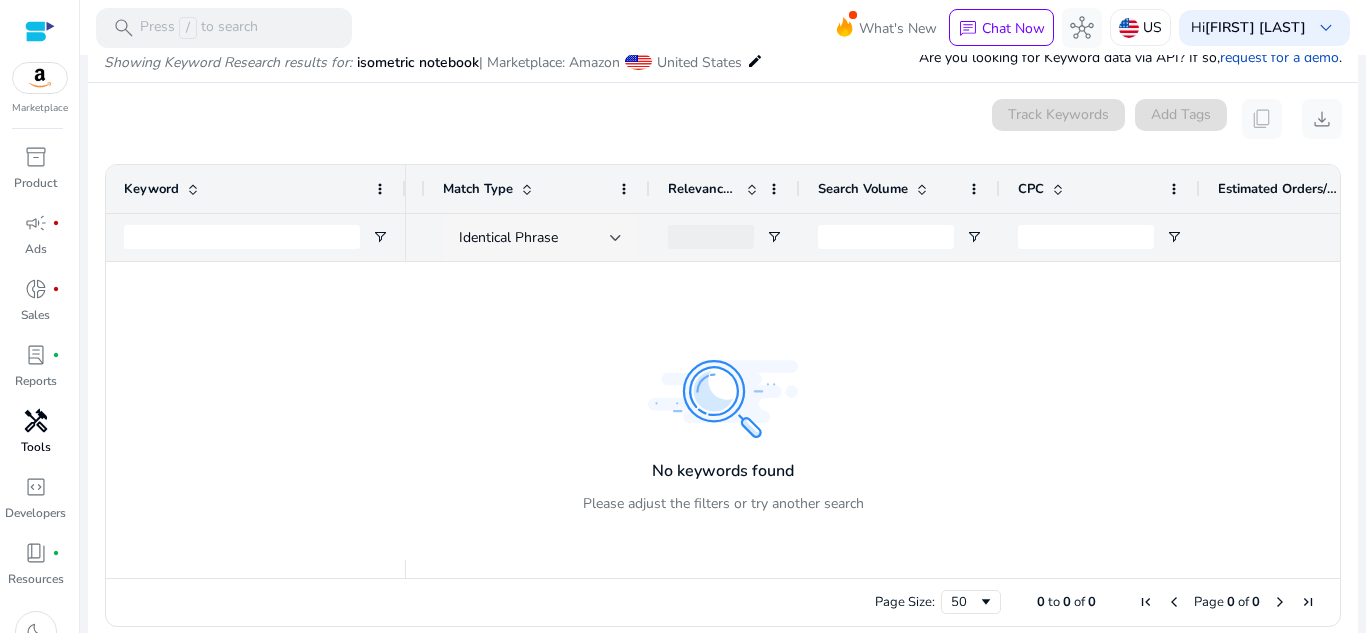 click on "Identical Phrase" at bounding box center [540, 238] 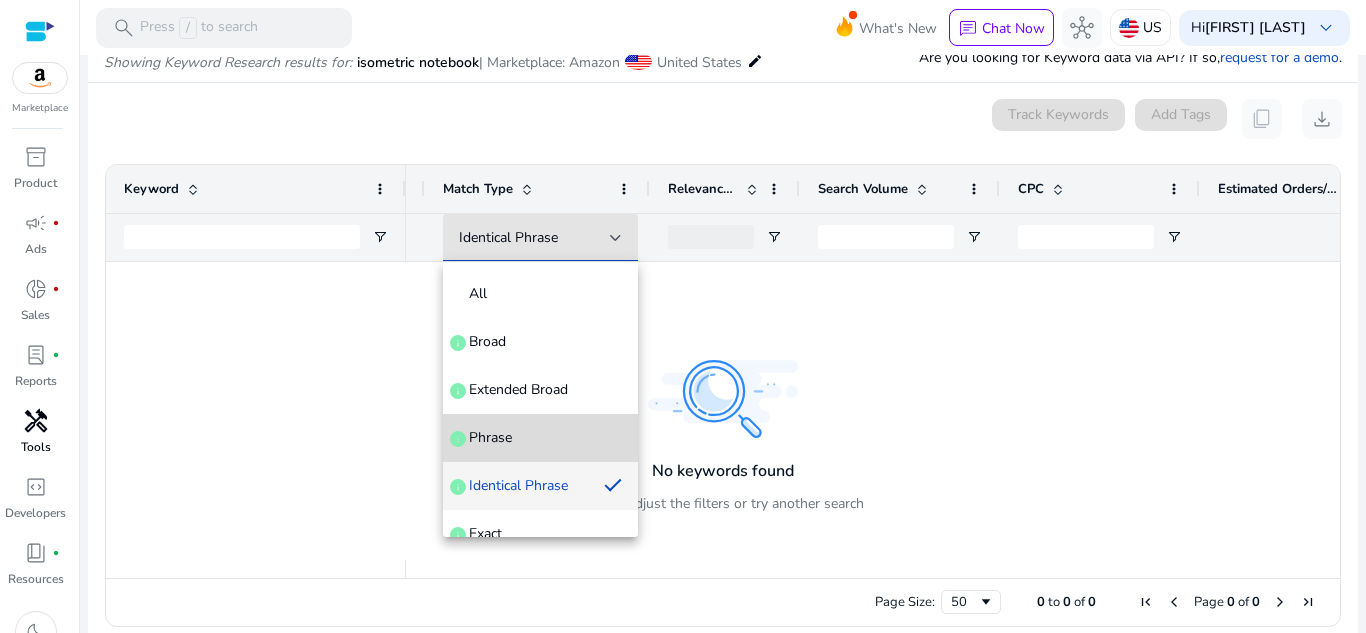 click on "Phrase  info" at bounding box center [540, 438] 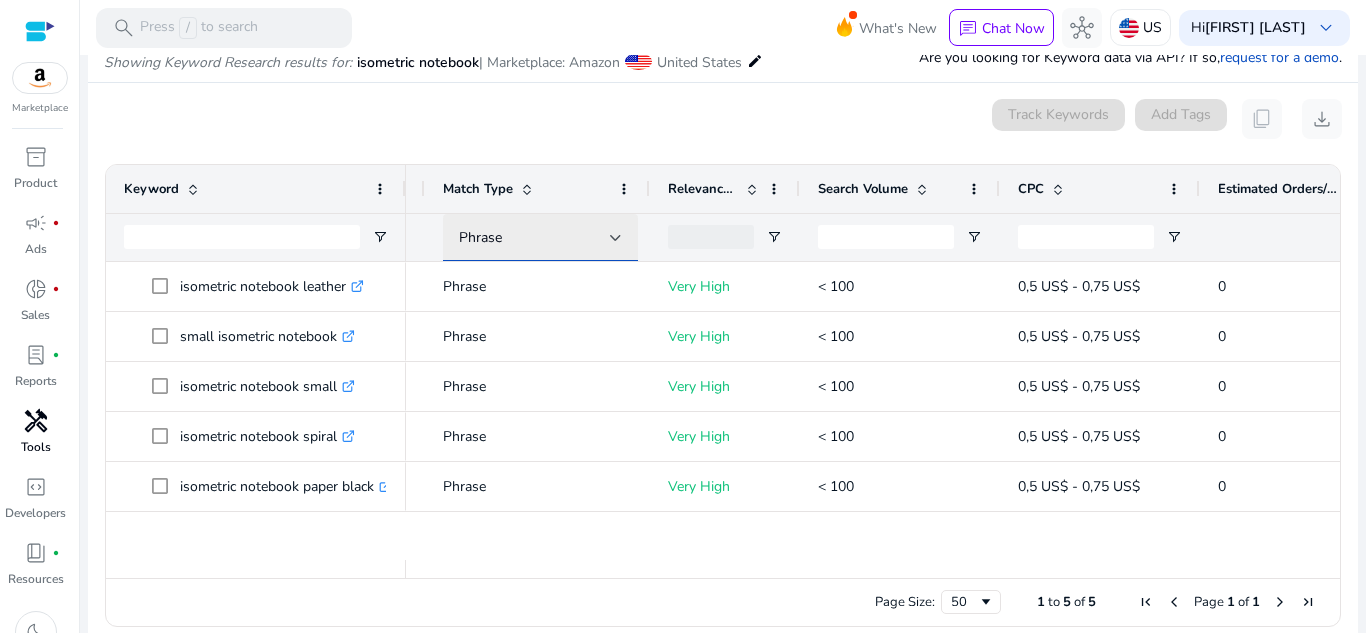 click at bounding box center (616, 238) 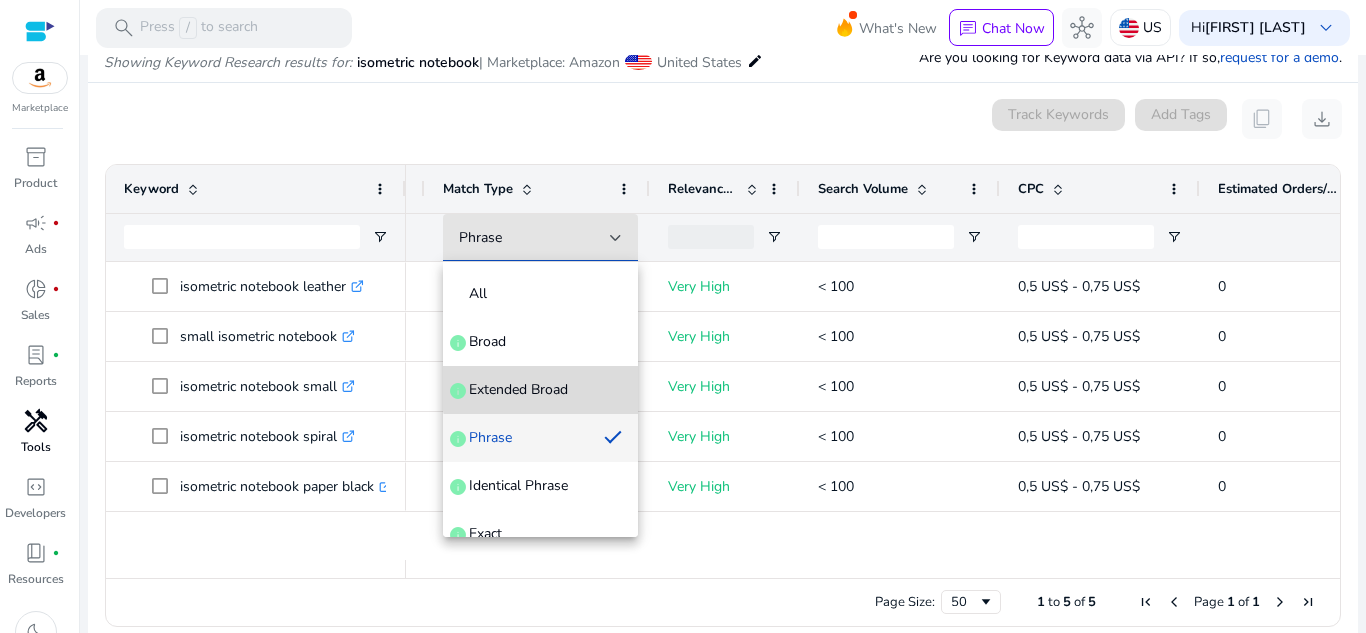 click on "Extended Broad" at bounding box center [518, 390] 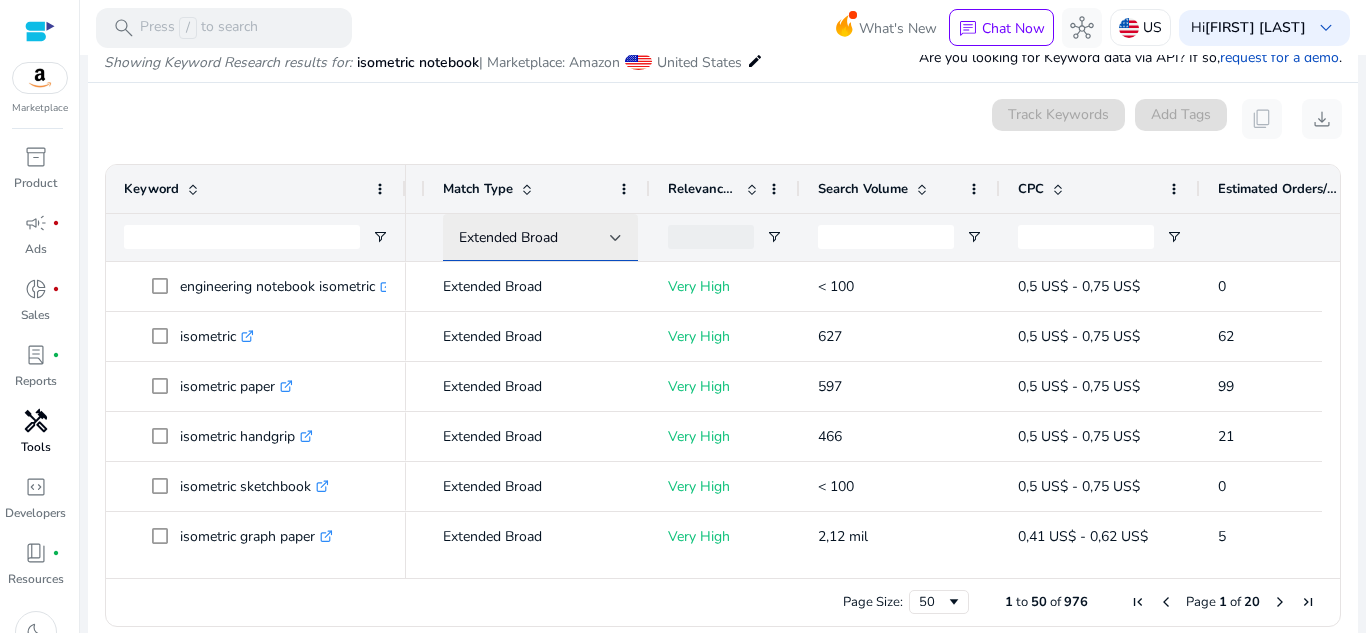 click on "Extended Broad" at bounding box center (534, 238) 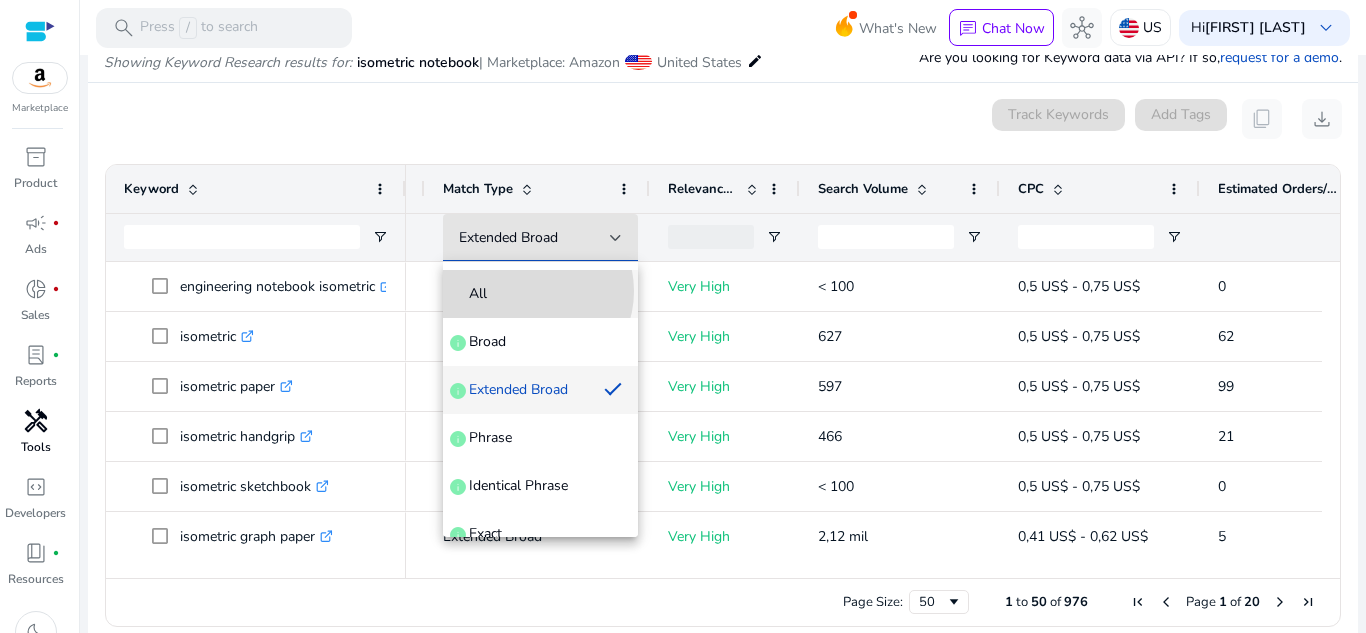 click on "All" at bounding box center (540, 294) 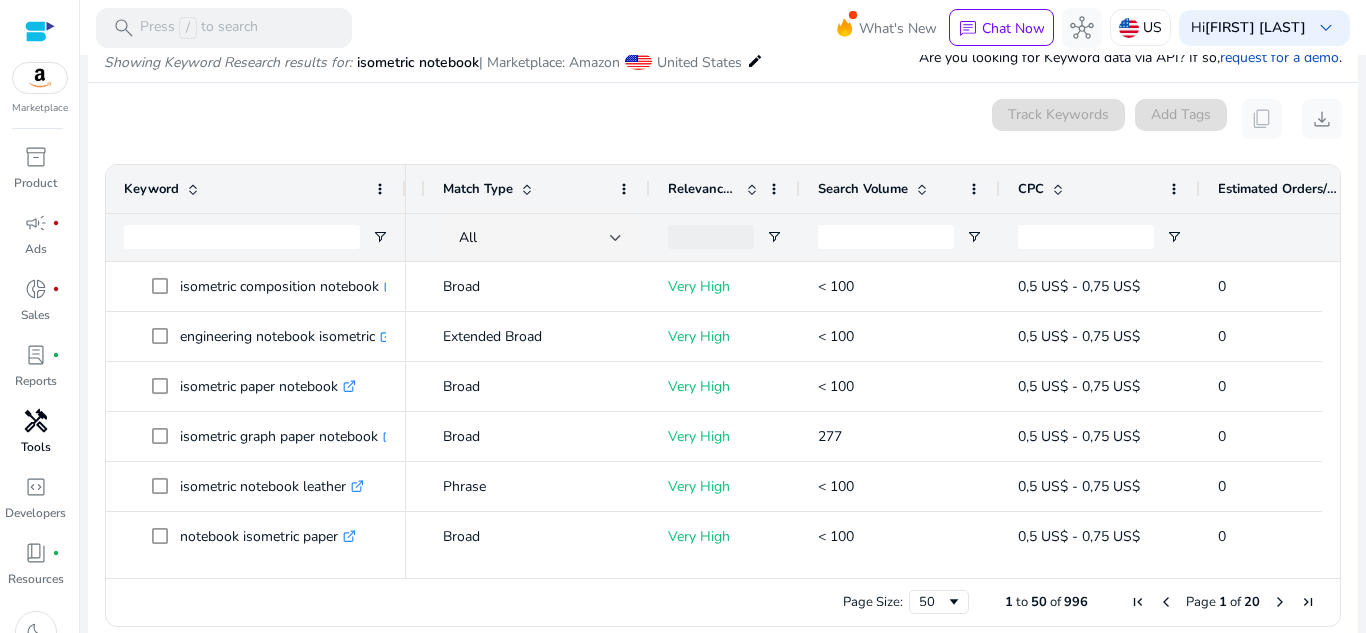 click at bounding box center (922, 189) 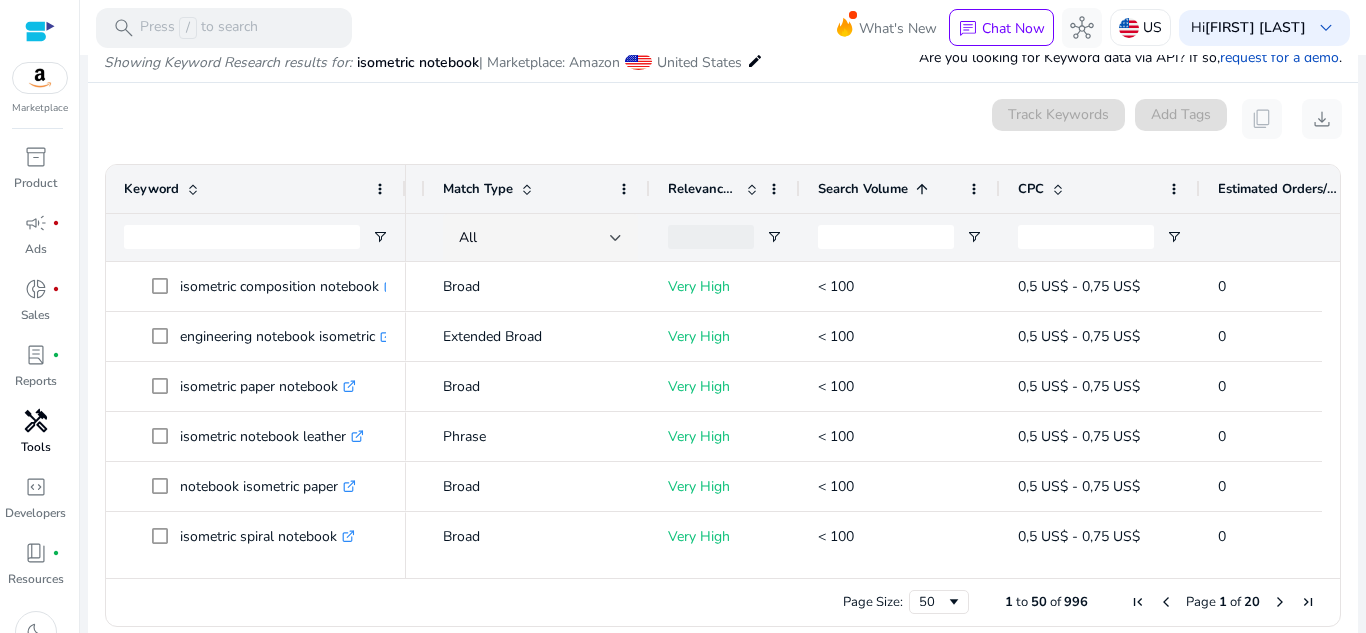 click at bounding box center [922, 189] 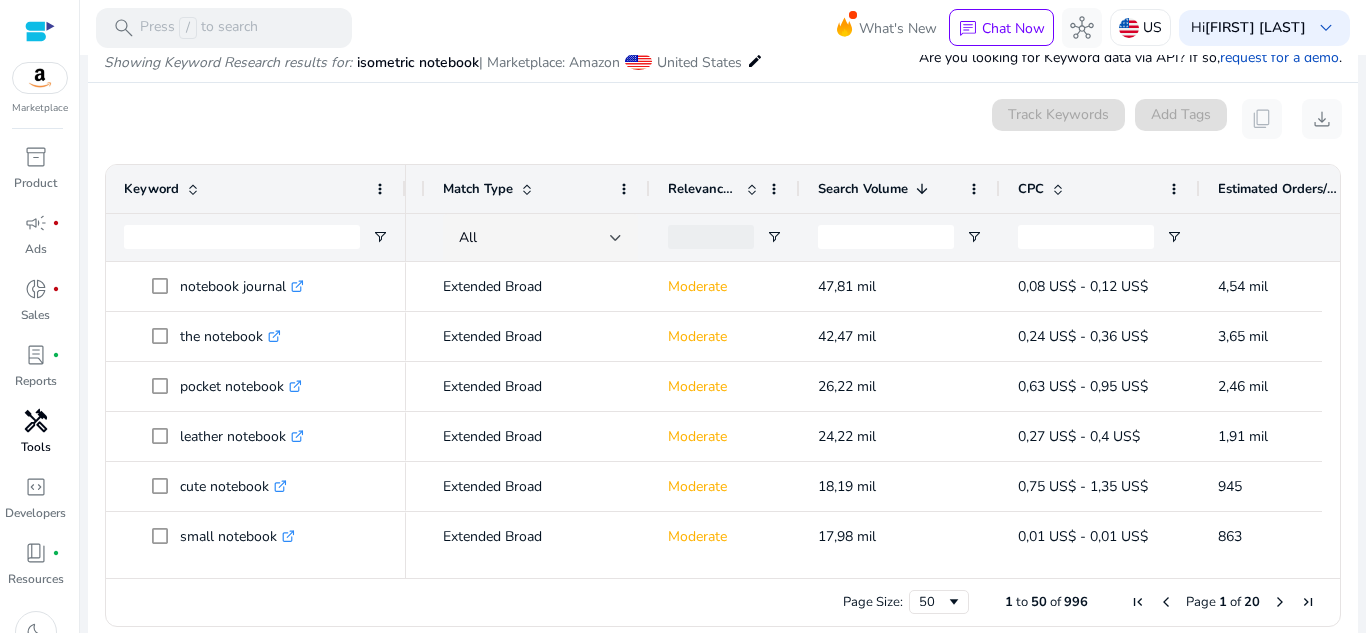 drag, startPoint x: 1333, startPoint y: 276, endPoint x: 1339, endPoint y: 308, distance: 32.55764 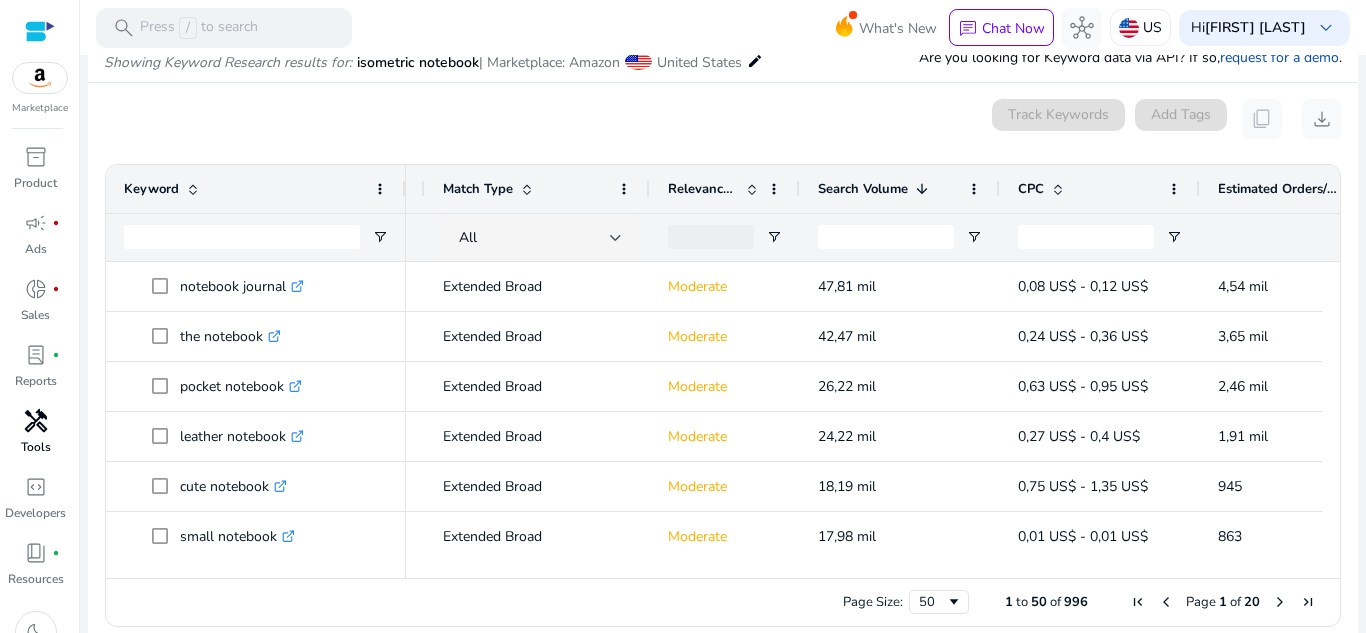 scroll, scrollTop: 219, scrollLeft: 0, axis: vertical 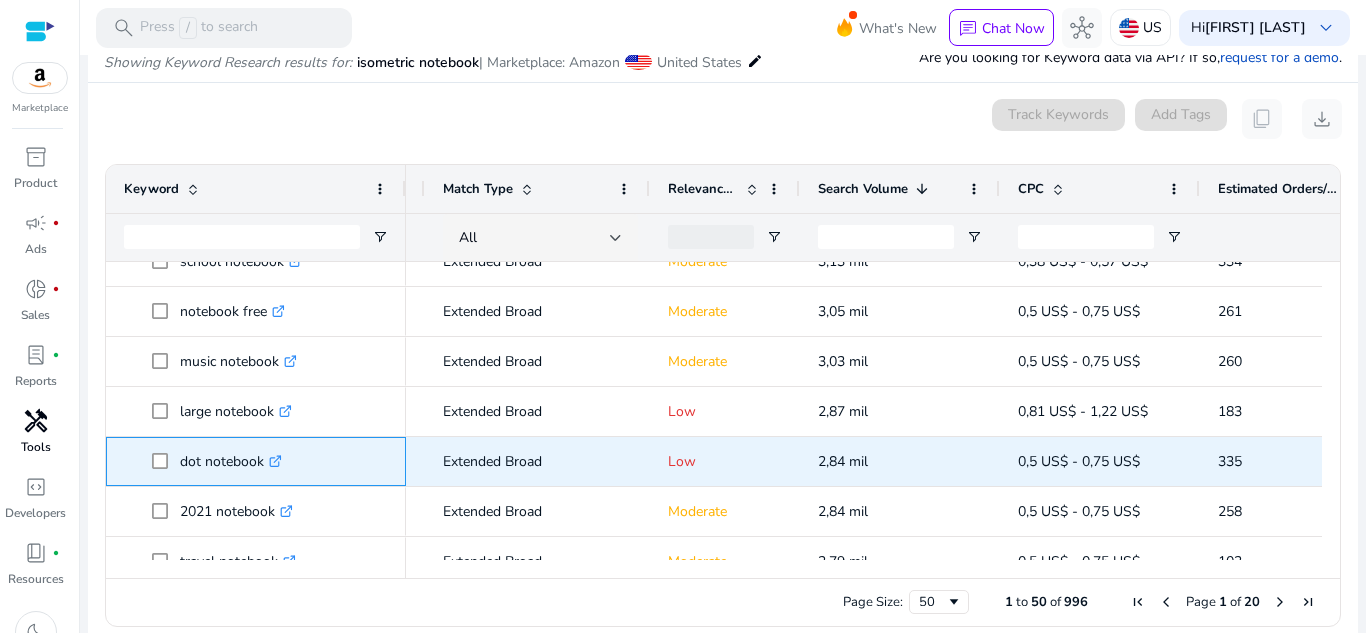 click on ".st0{fill:#2c8af8}" at bounding box center [273, 461] 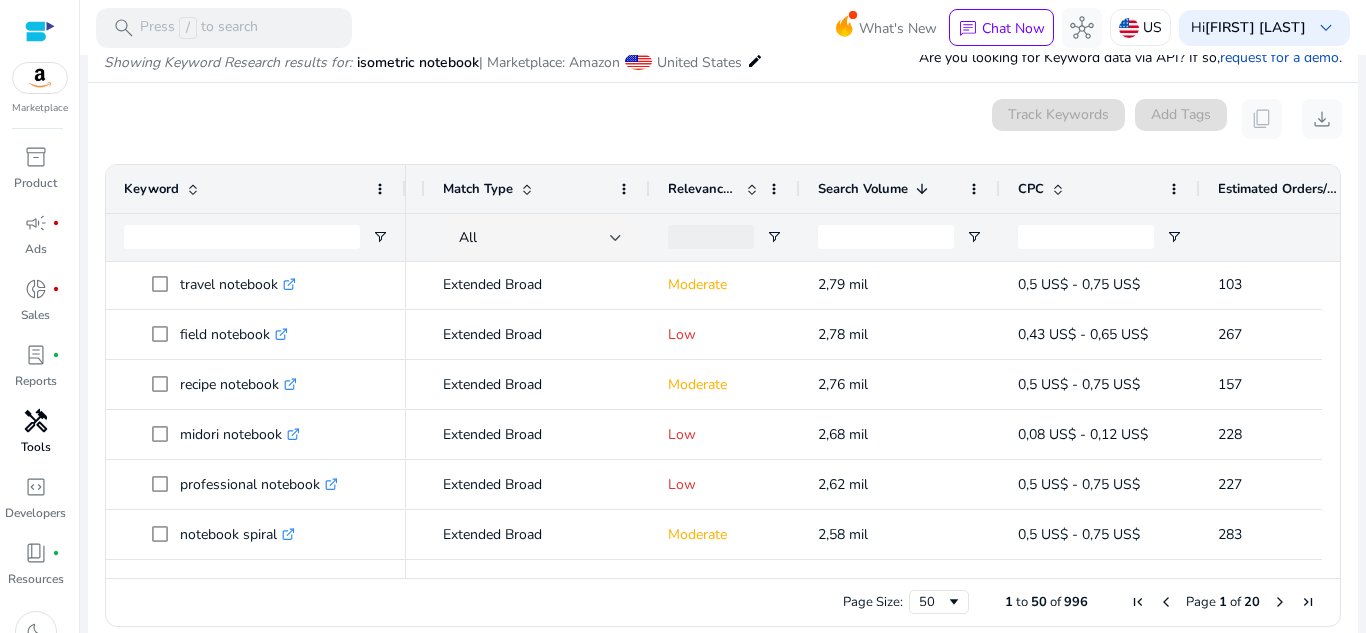 click at bounding box center (1280, 602) 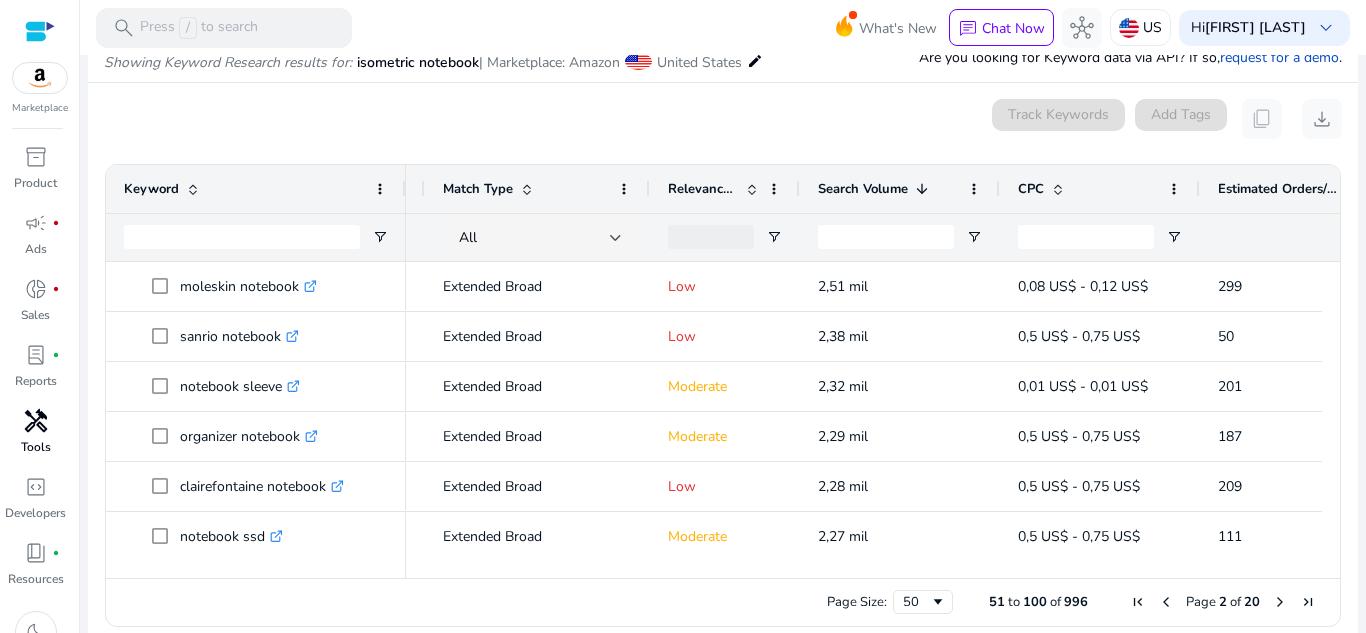 click at bounding box center (1280, 602) 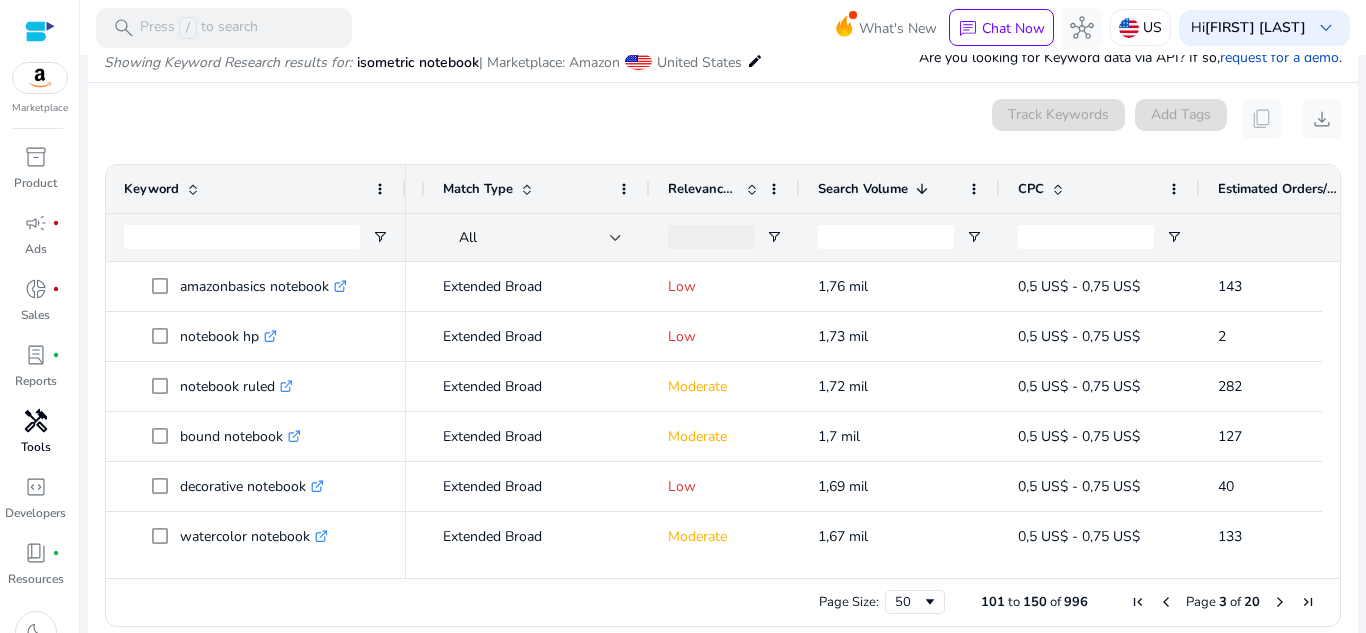 click at bounding box center [1280, 602] 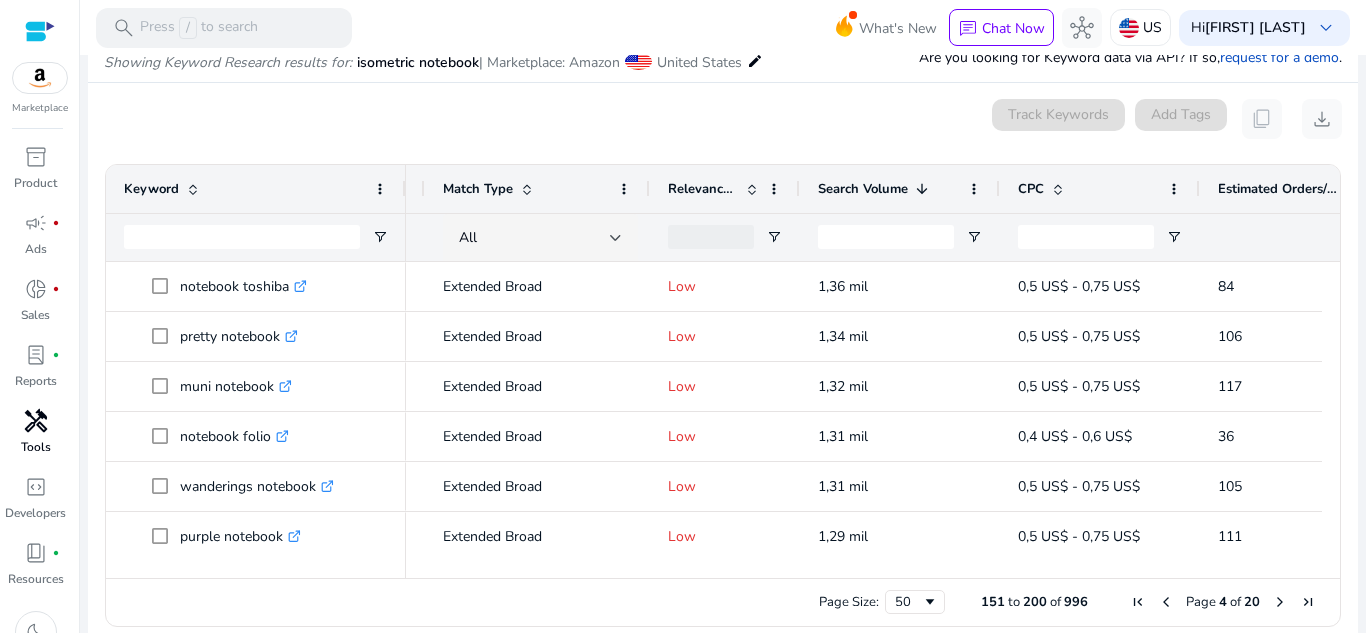 click at bounding box center (1280, 602) 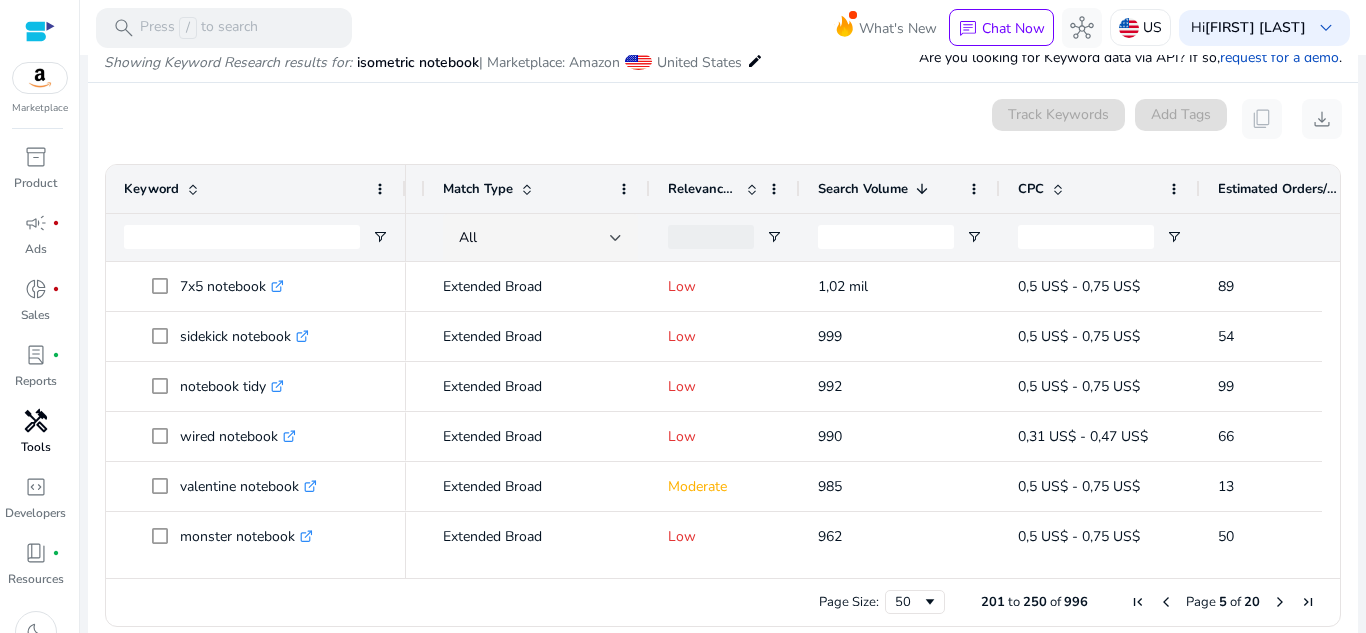 click at bounding box center (1280, 602) 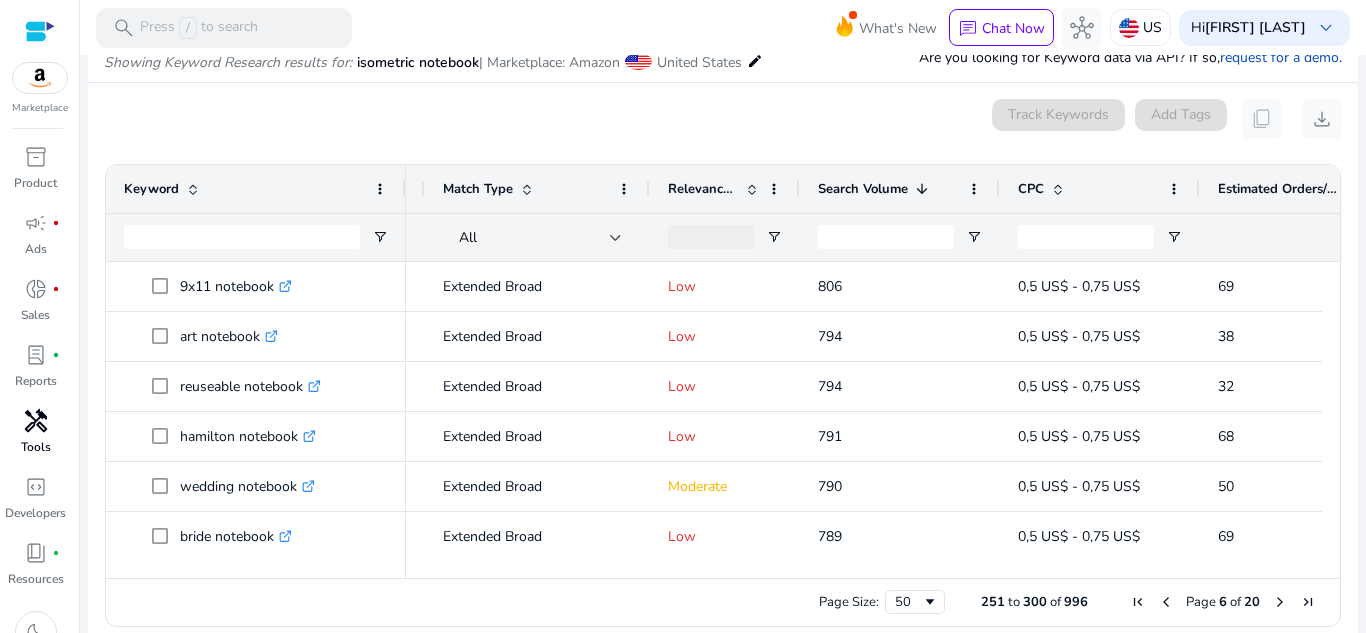 scroll, scrollTop: 2, scrollLeft: 0, axis: vertical 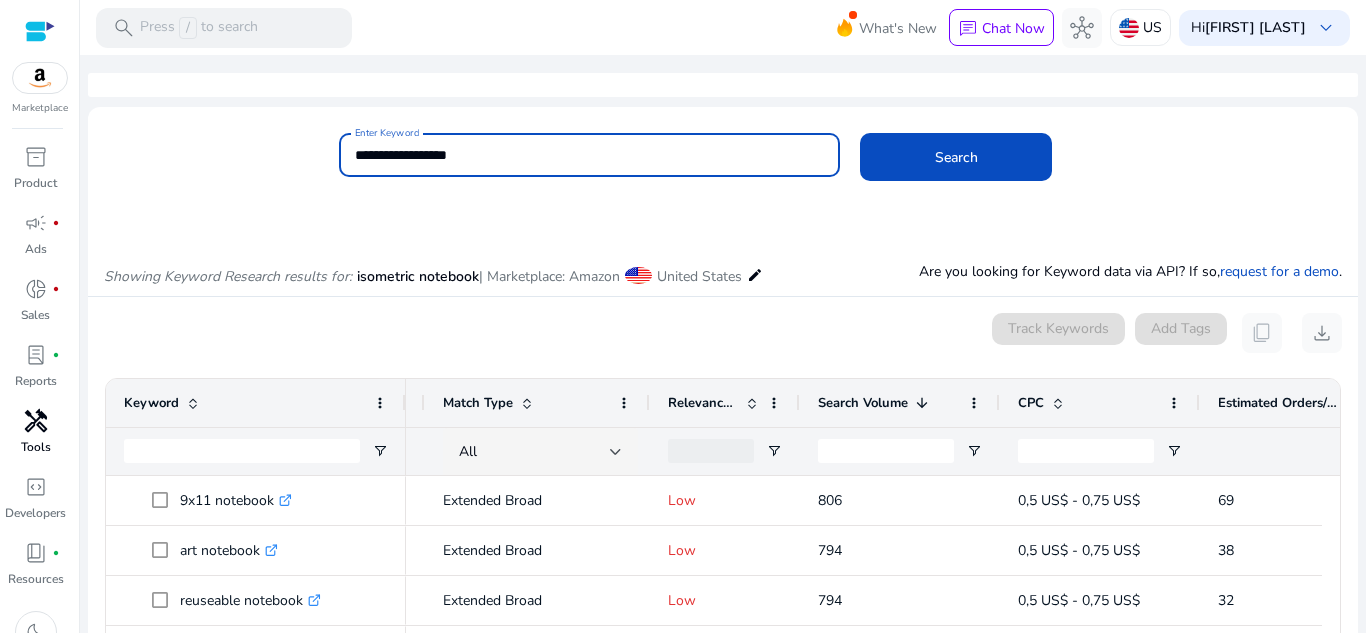 drag, startPoint x: 546, startPoint y: 150, endPoint x: 334, endPoint y: 135, distance: 212.53 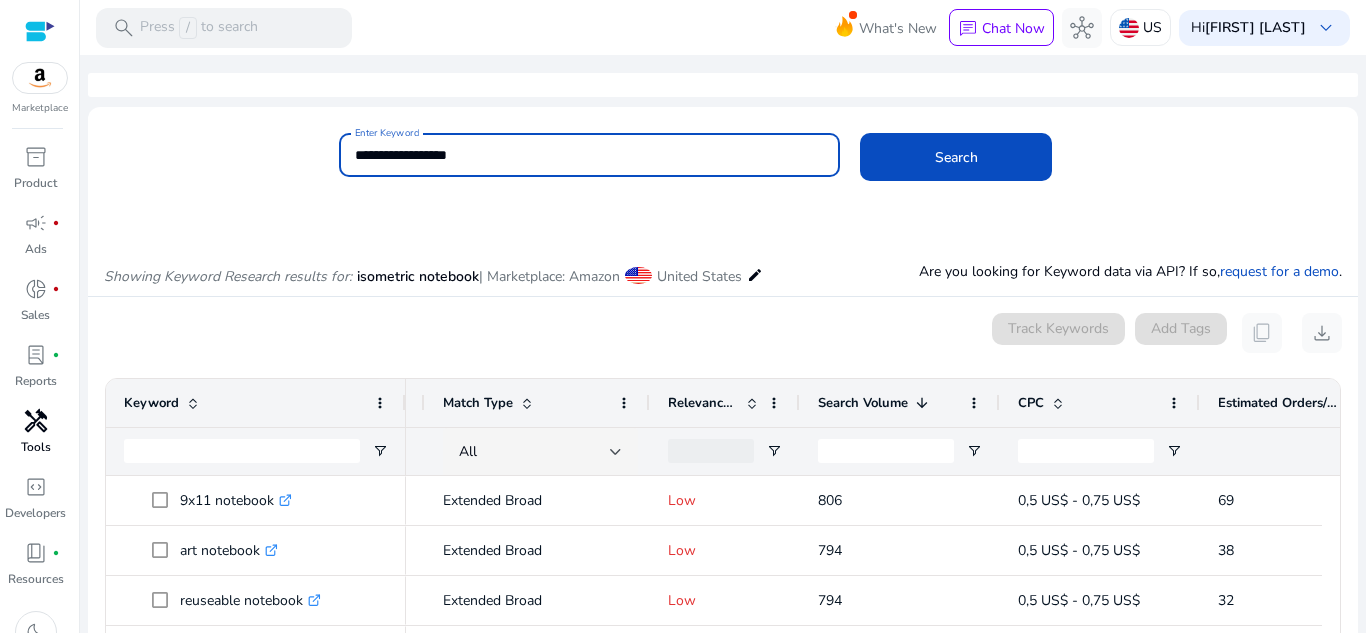 paste 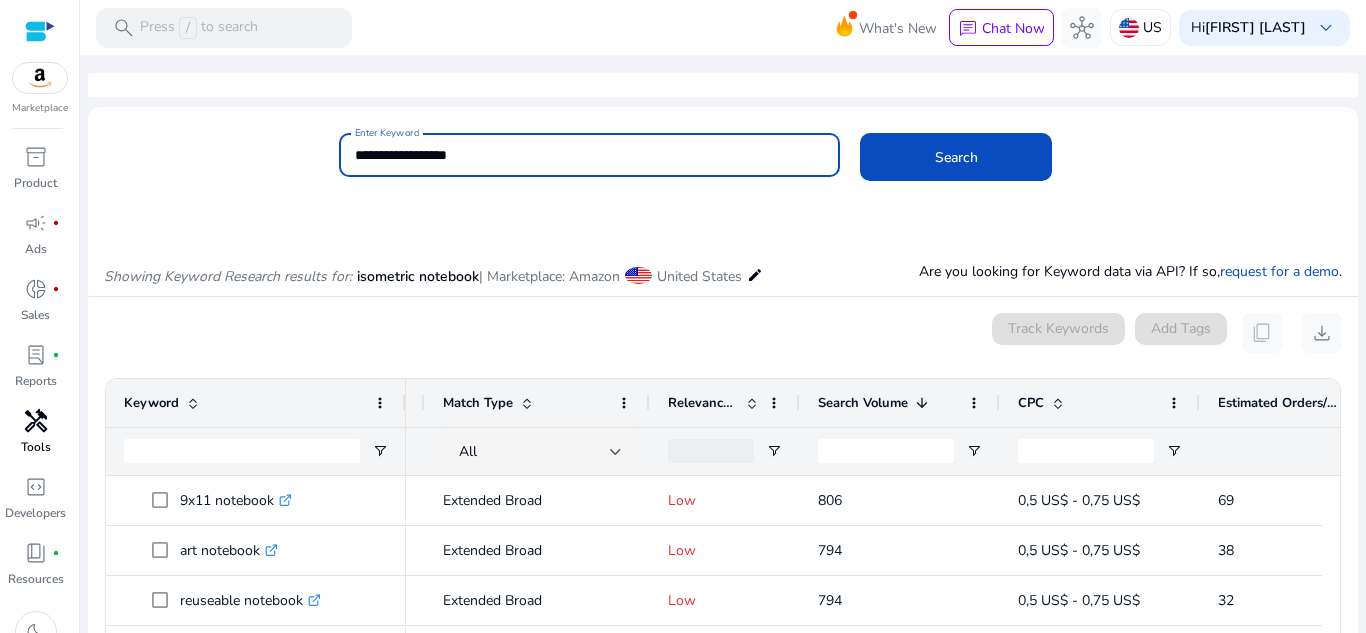 type on "**********" 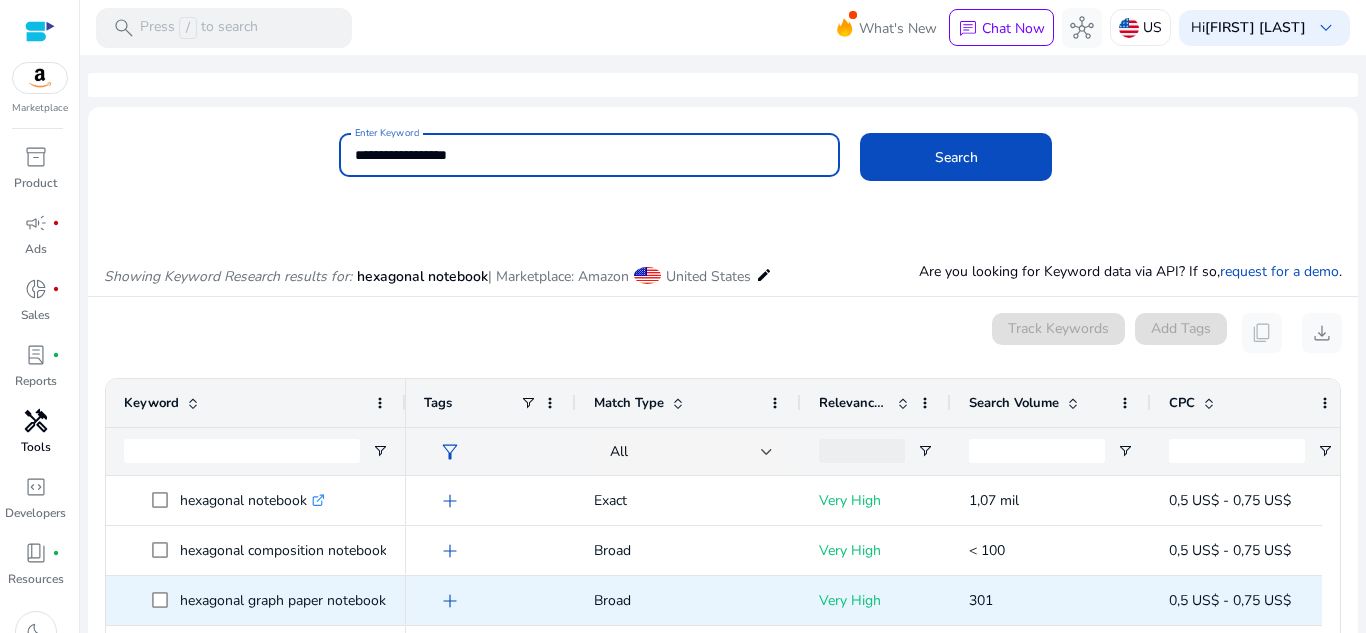 scroll, scrollTop: 214, scrollLeft: 0, axis: vertical 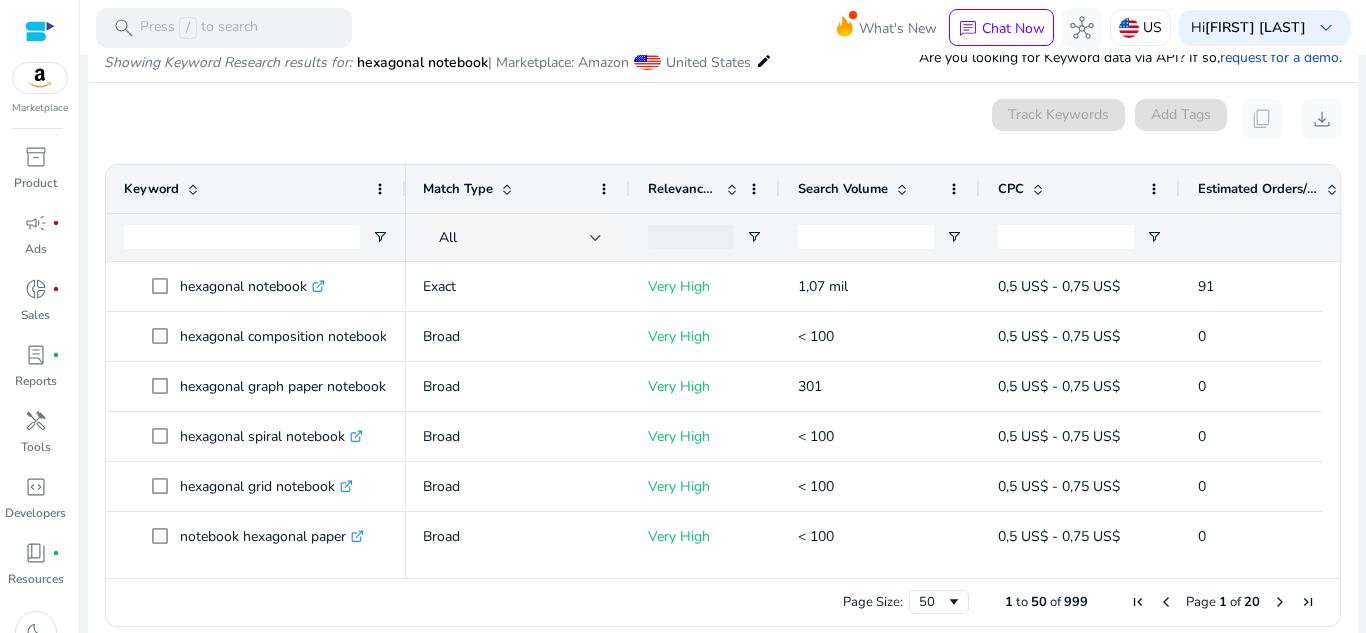 drag, startPoint x: 1333, startPoint y: 276, endPoint x: 1321, endPoint y: 268, distance: 14.422205 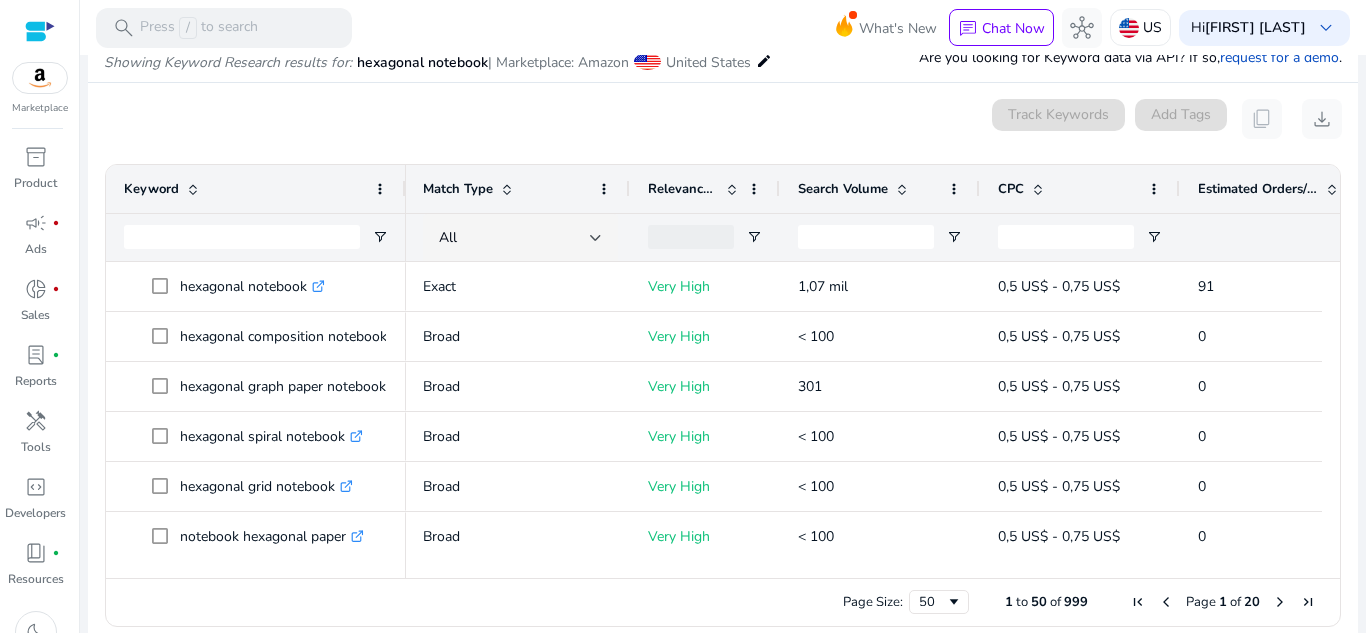 scroll, scrollTop: 51, scrollLeft: 0, axis: vertical 